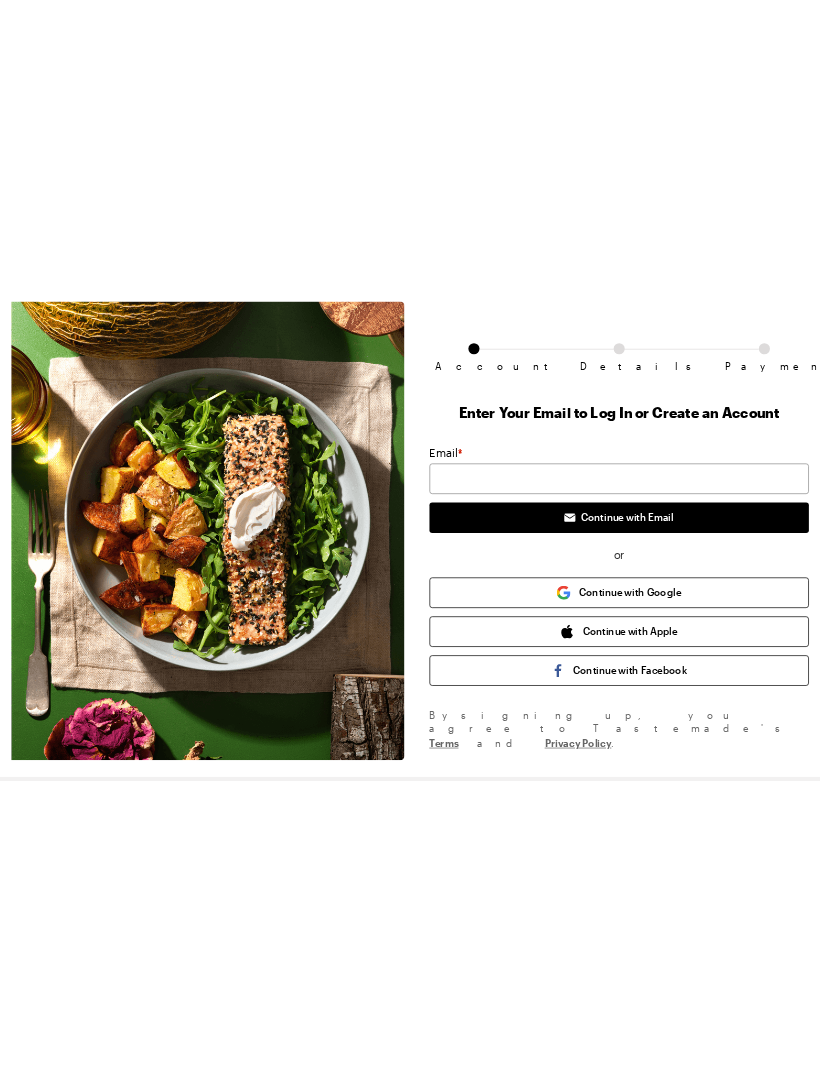 scroll, scrollTop: 0, scrollLeft: 0, axis: both 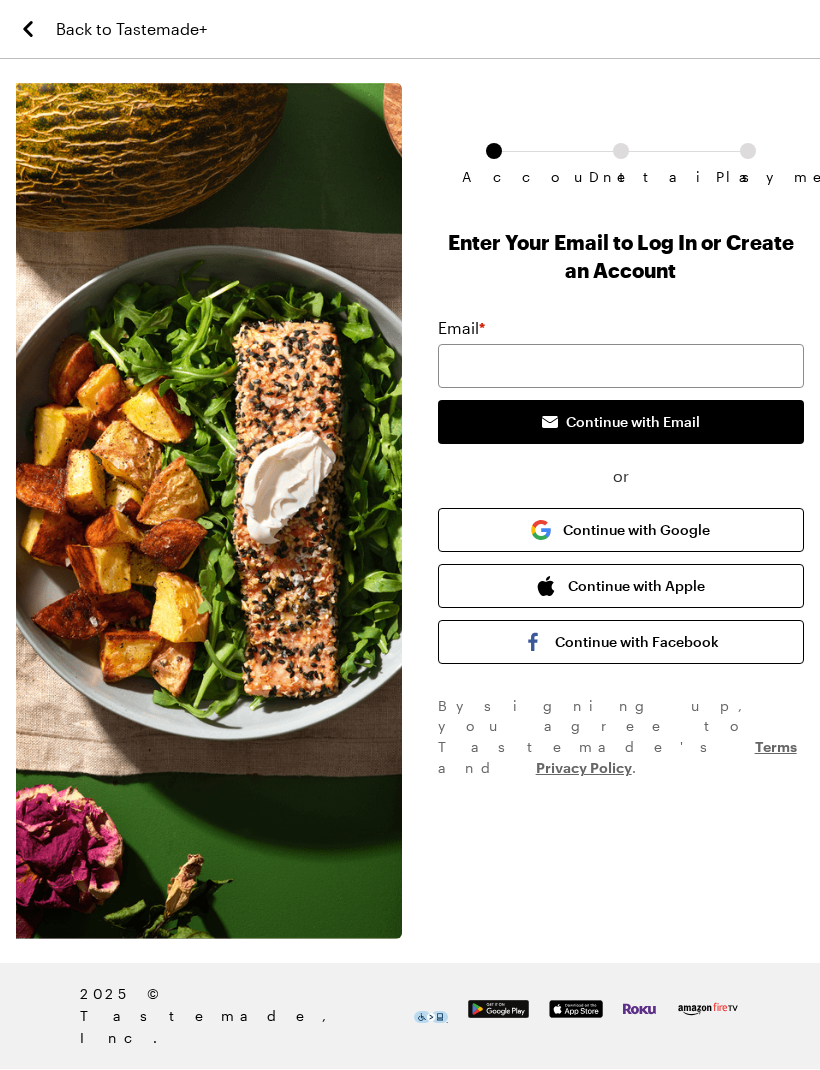 click on "Email  *" at bounding box center (621, 329) 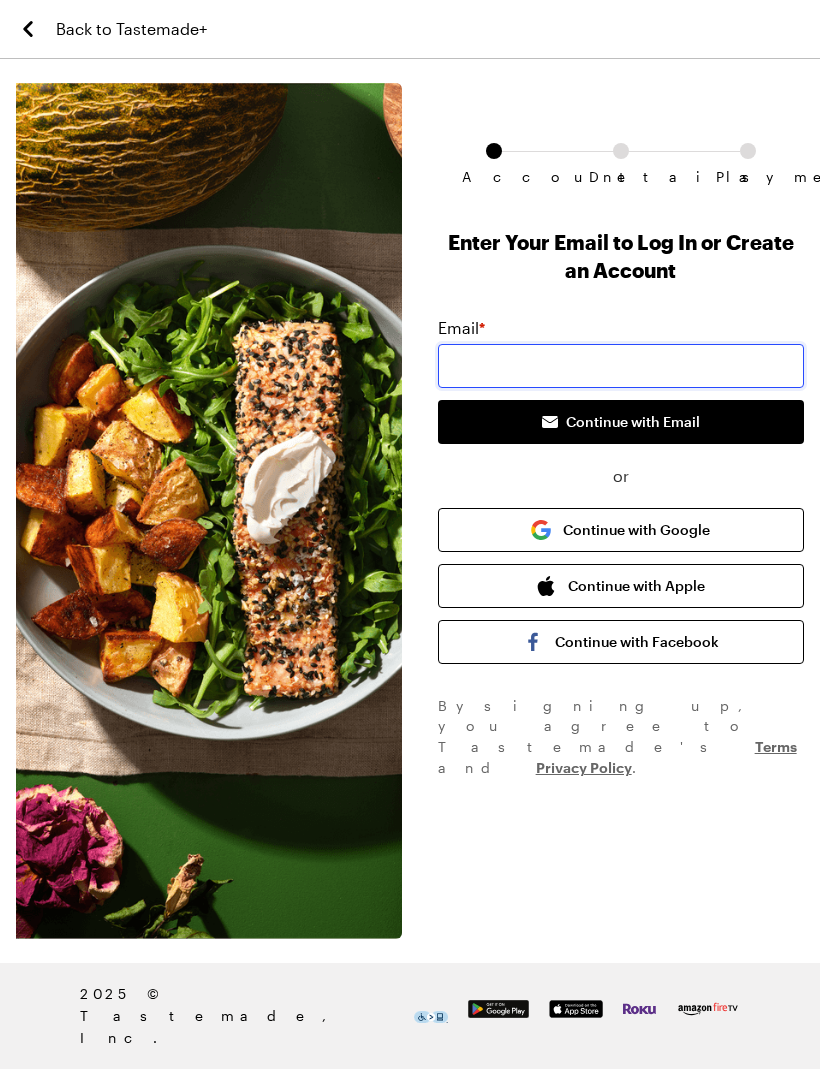 click at bounding box center (621, 367) 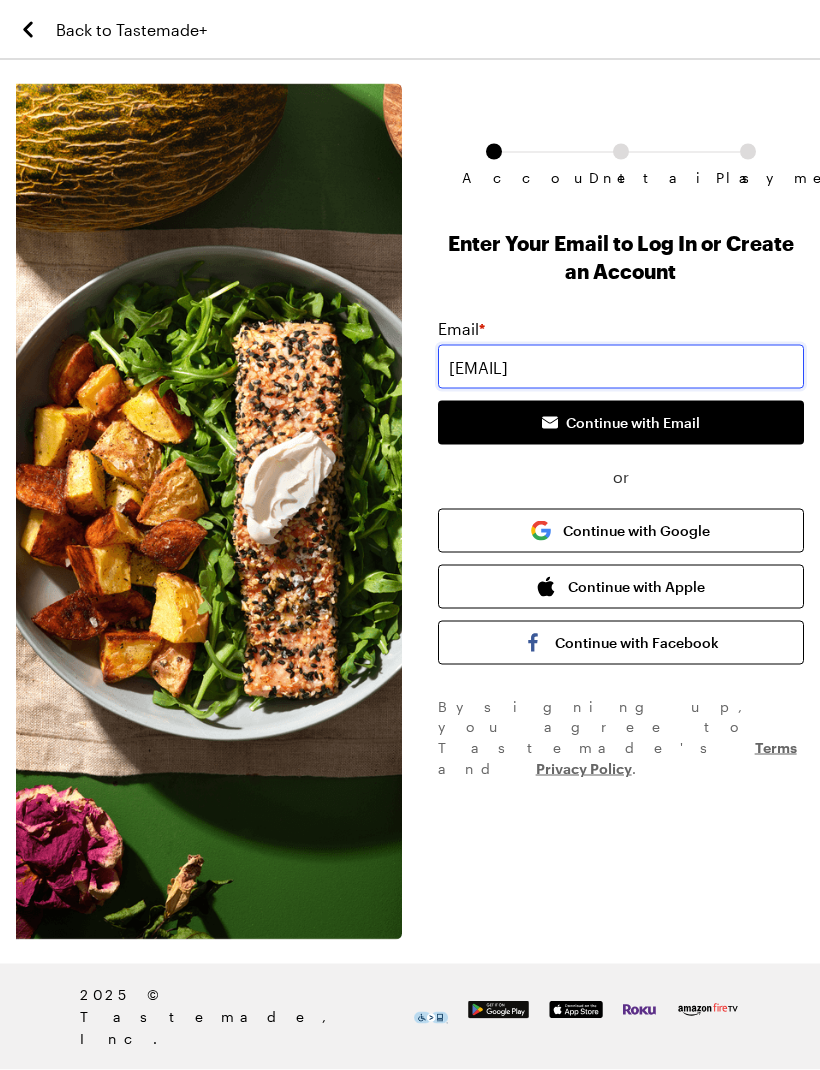 type on "[EMAIL]" 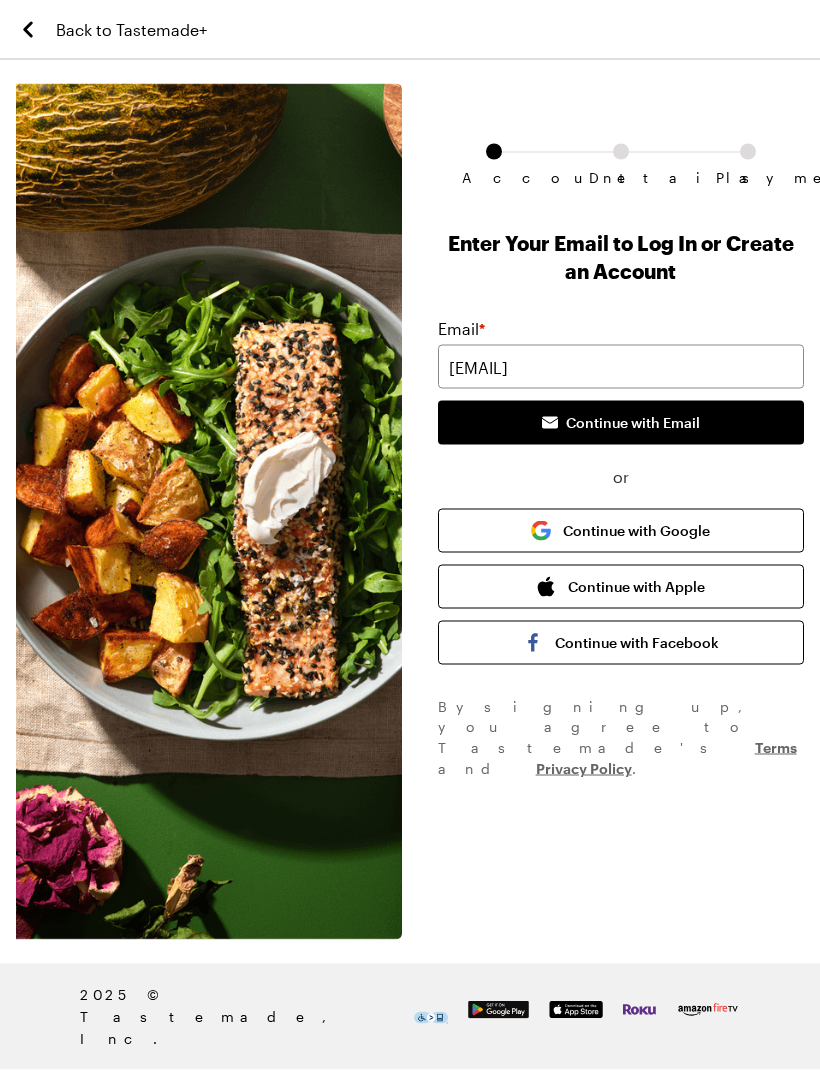 click on "Continue with Email" at bounding box center (633, 423) 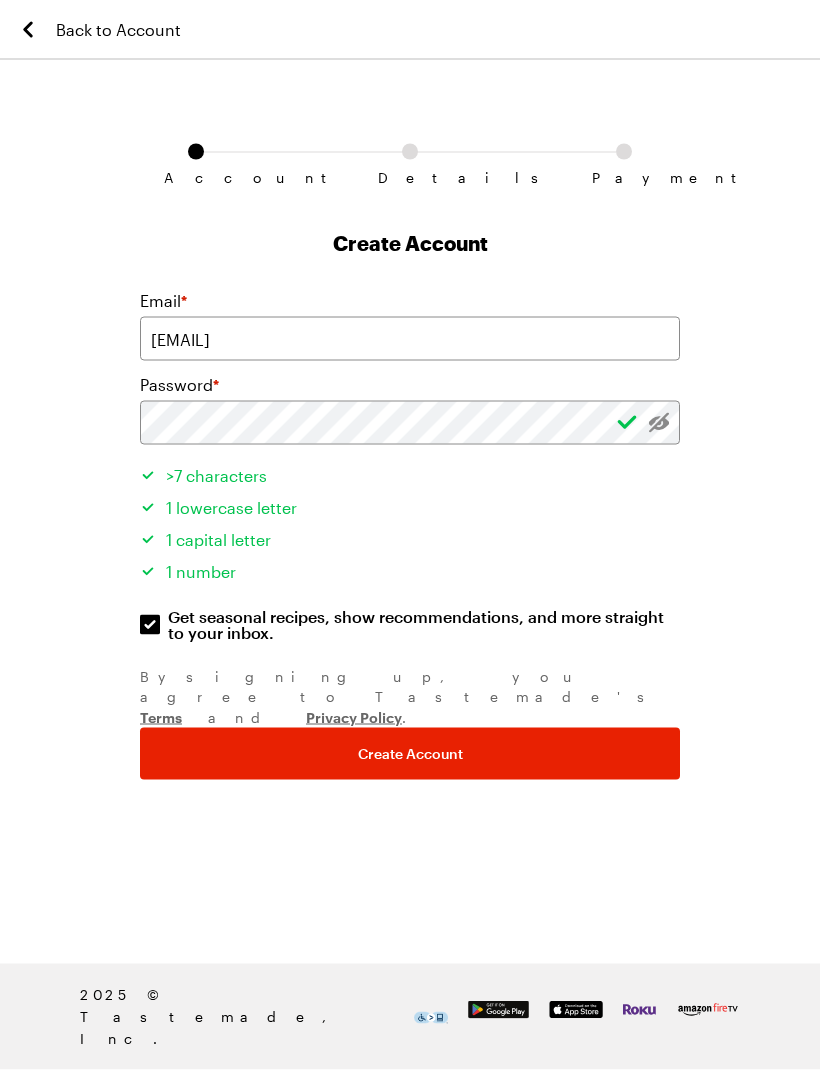 click on "Create Account" at bounding box center [410, 754] 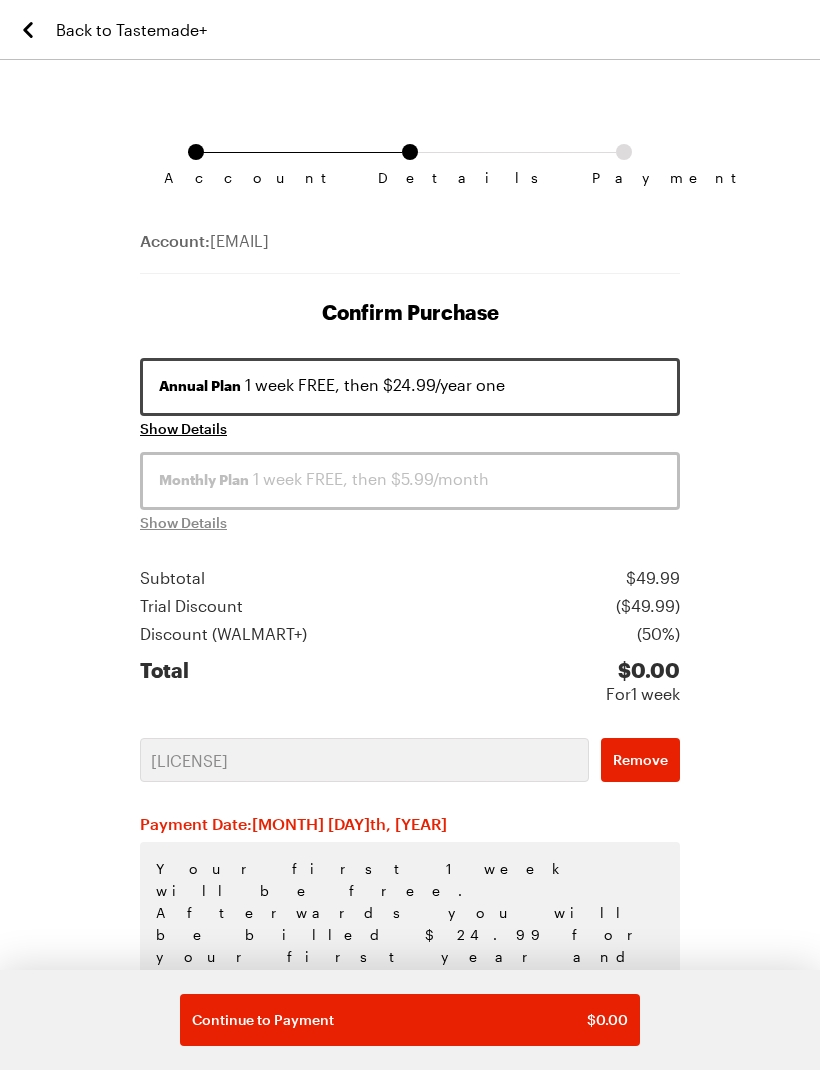 scroll, scrollTop: 0, scrollLeft: 0, axis: both 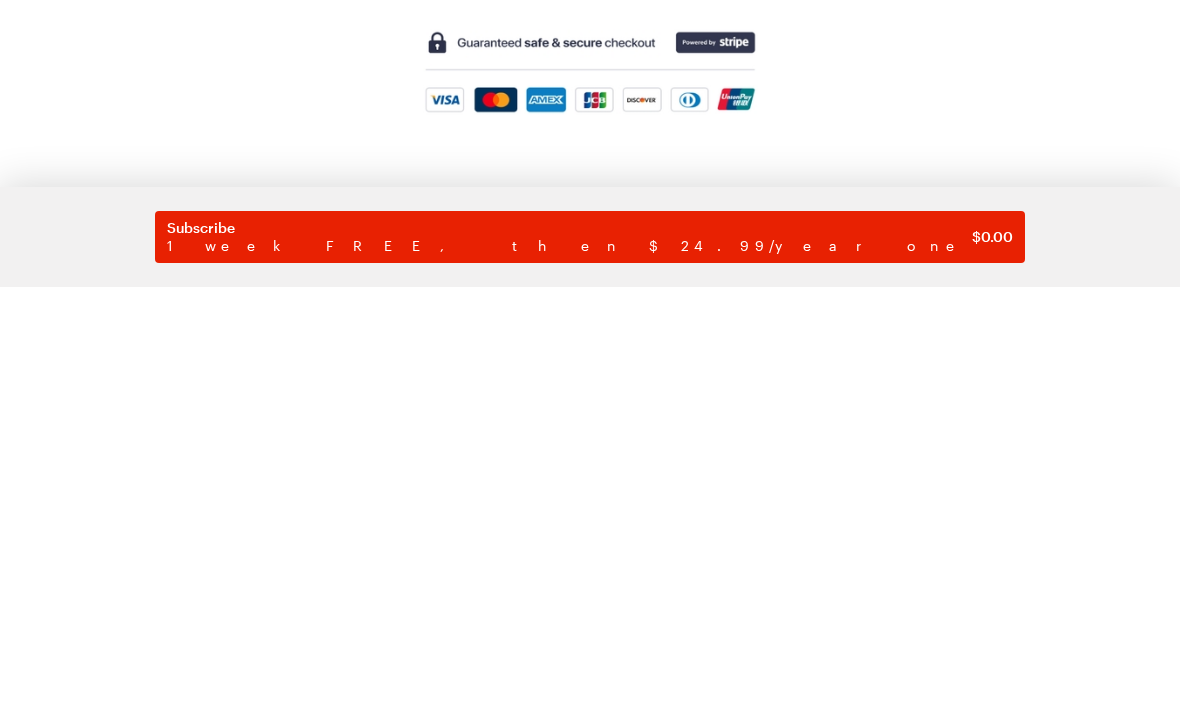 click on "1 week FREE, then $24.99/year one" at bounding box center (569, 669) 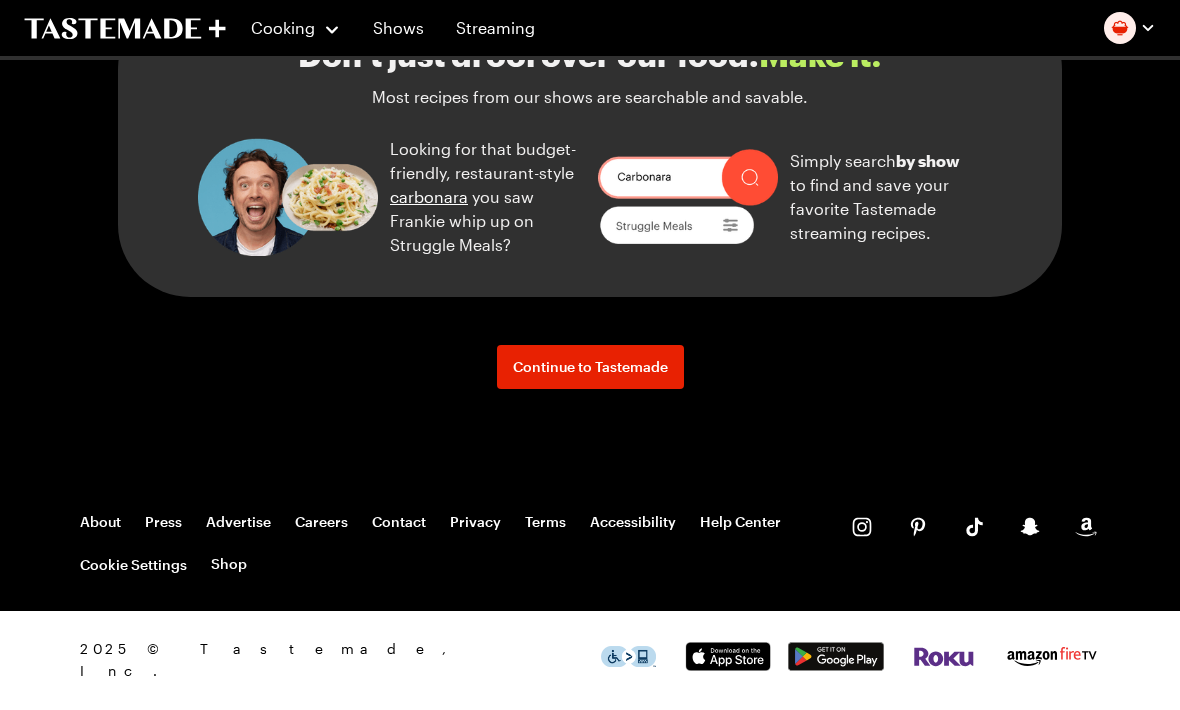 scroll, scrollTop: 2530, scrollLeft: 0, axis: vertical 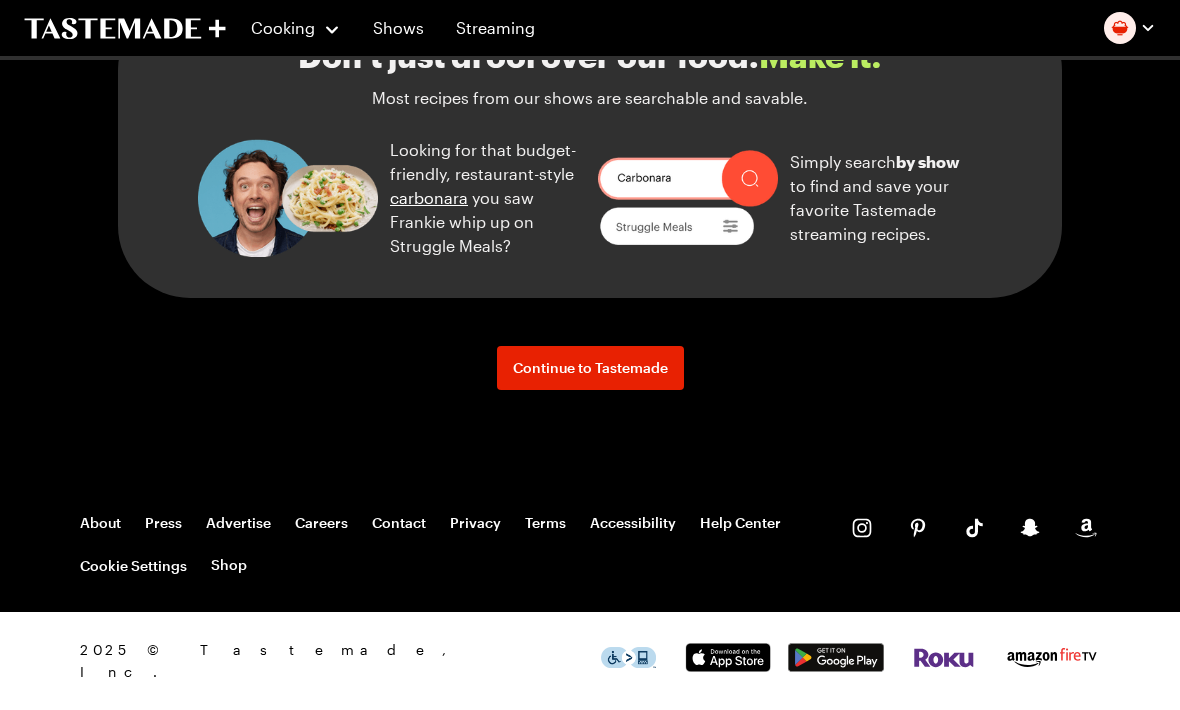 click on "Continue to Tastemade" at bounding box center (590, 368) 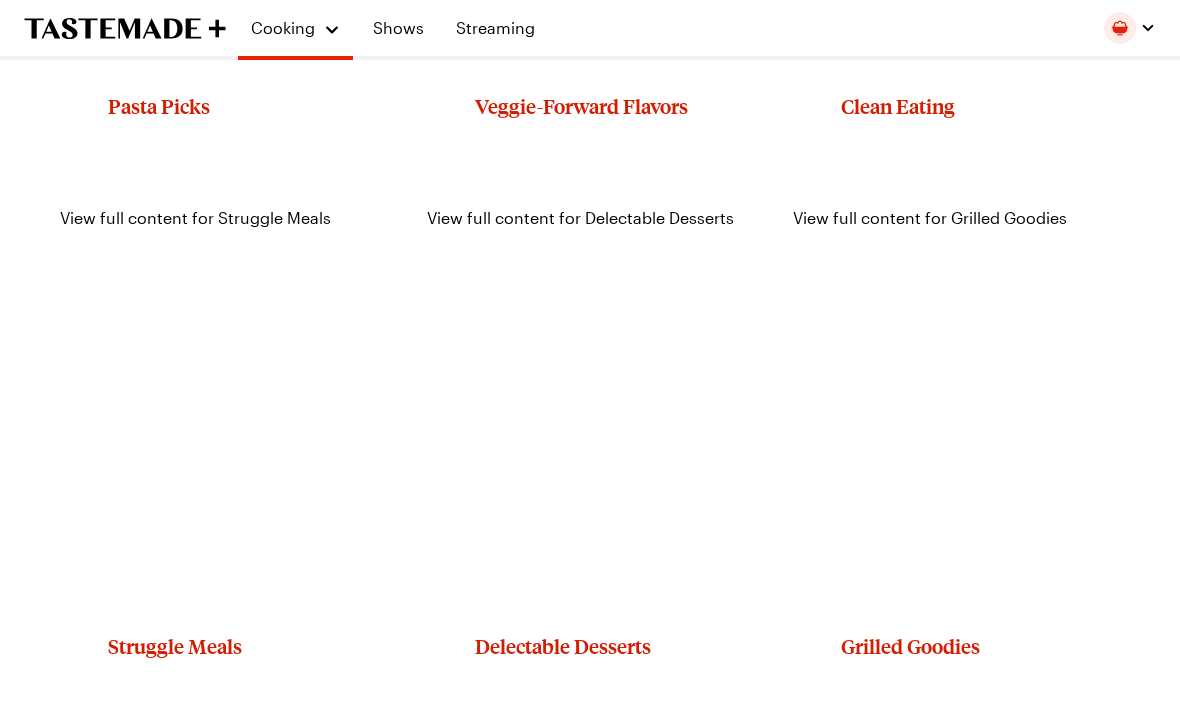 scroll, scrollTop: 0, scrollLeft: 0, axis: both 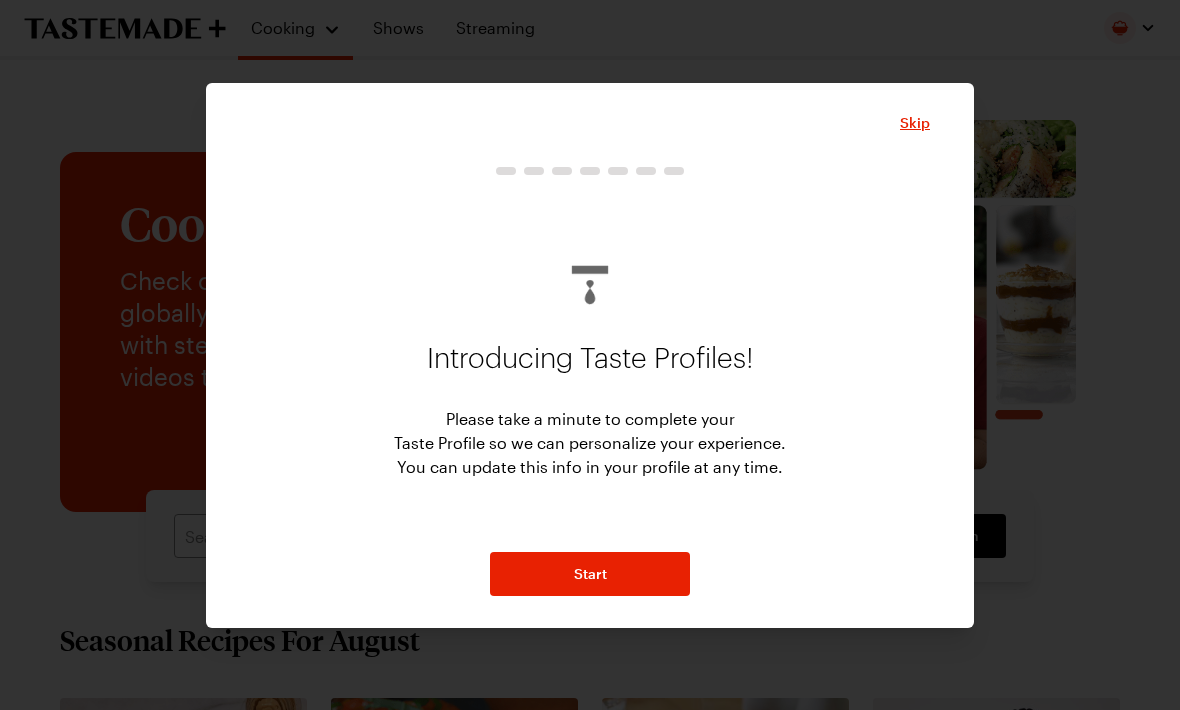 click on "Start" at bounding box center [590, 574] 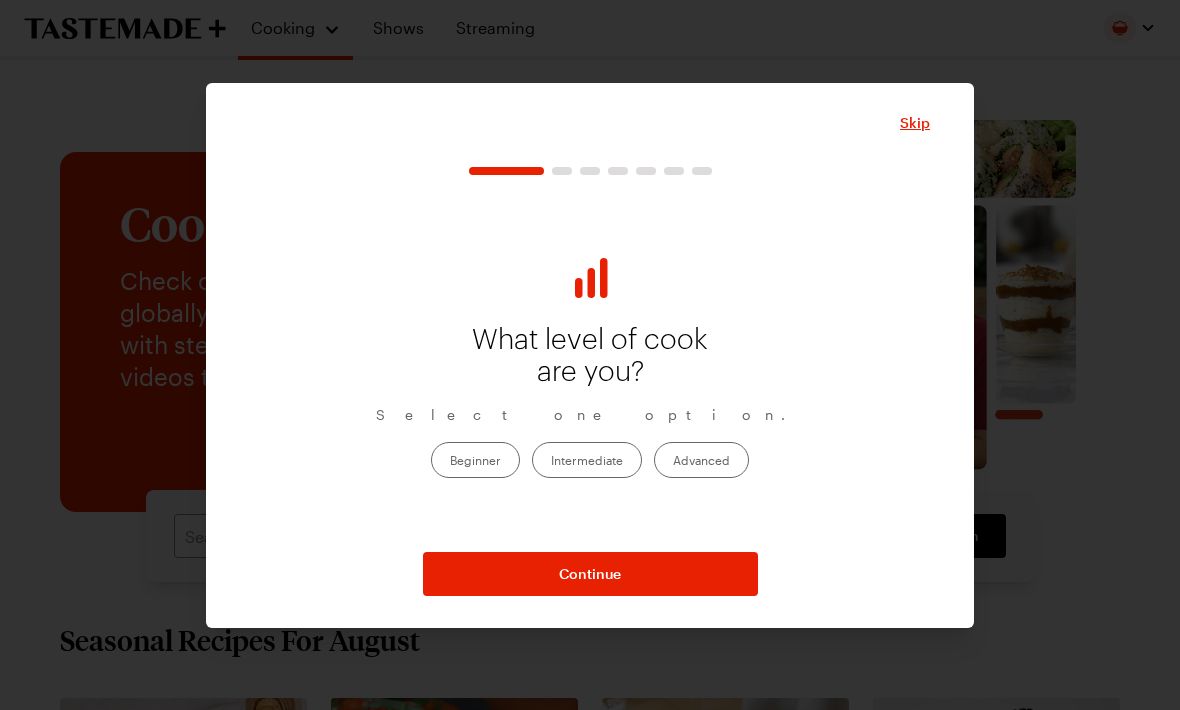 click on "Intermediate" at bounding box center [587, 460] 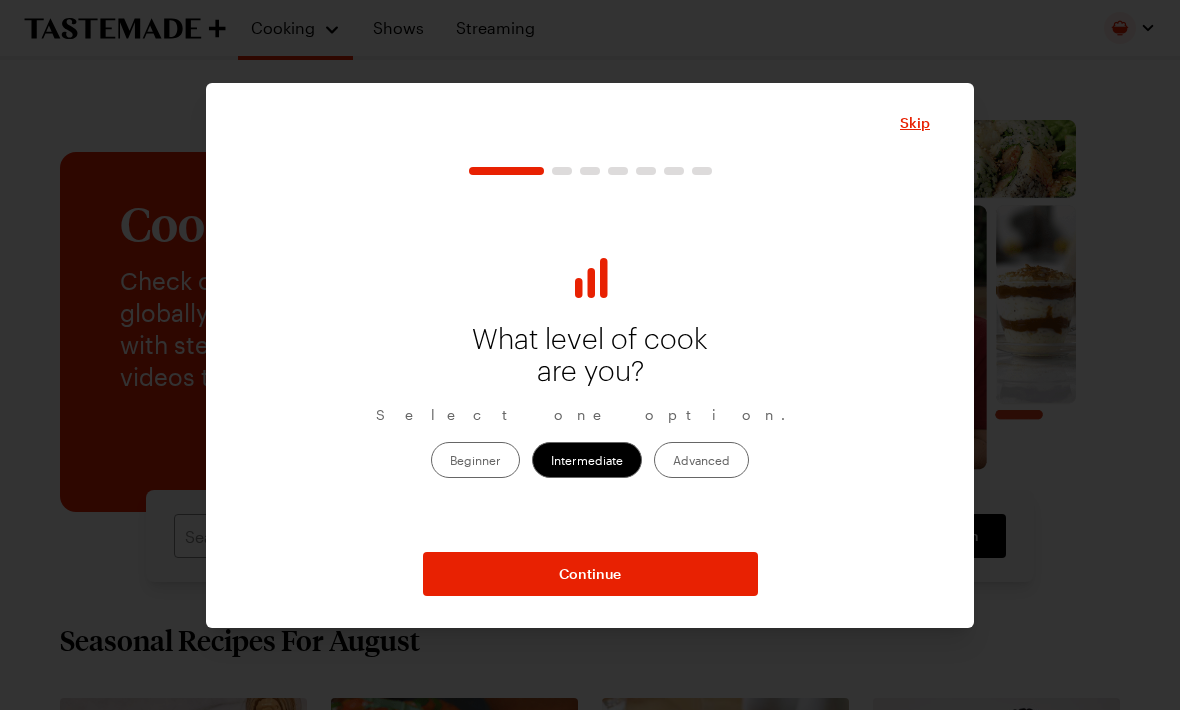 click on "Continue" at bounding box center (590, 574) 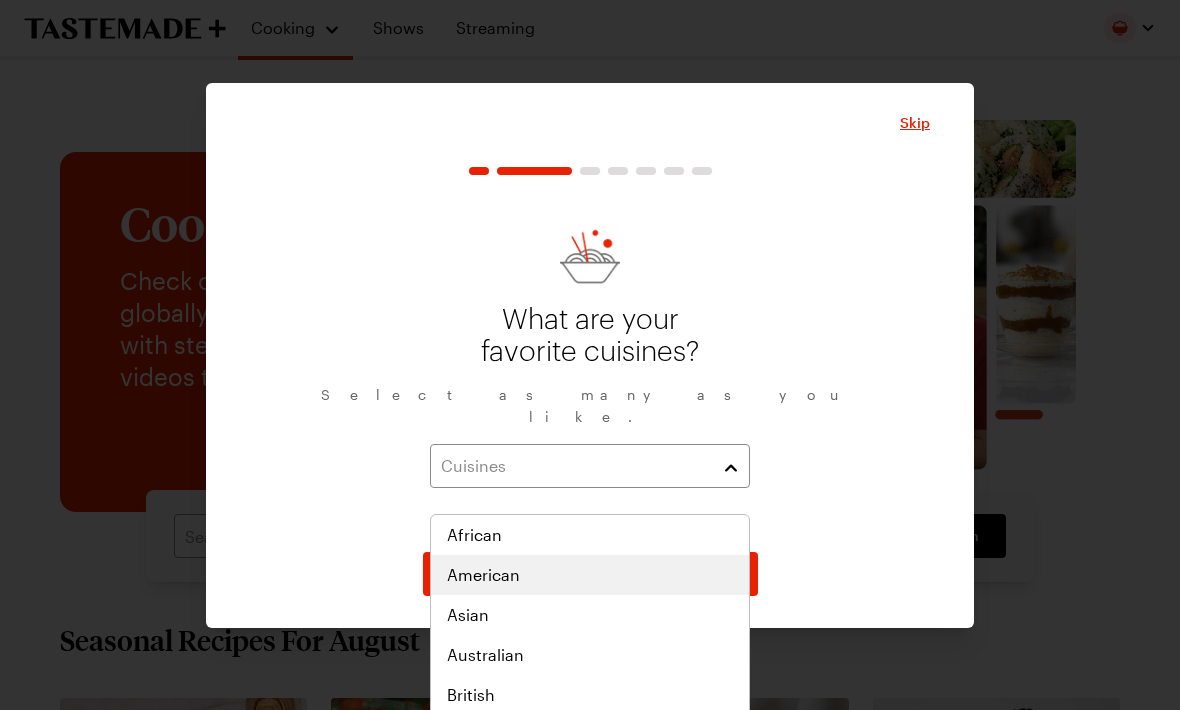 scroll, scrollTop: 0, scrollLeft: 0, axis: both 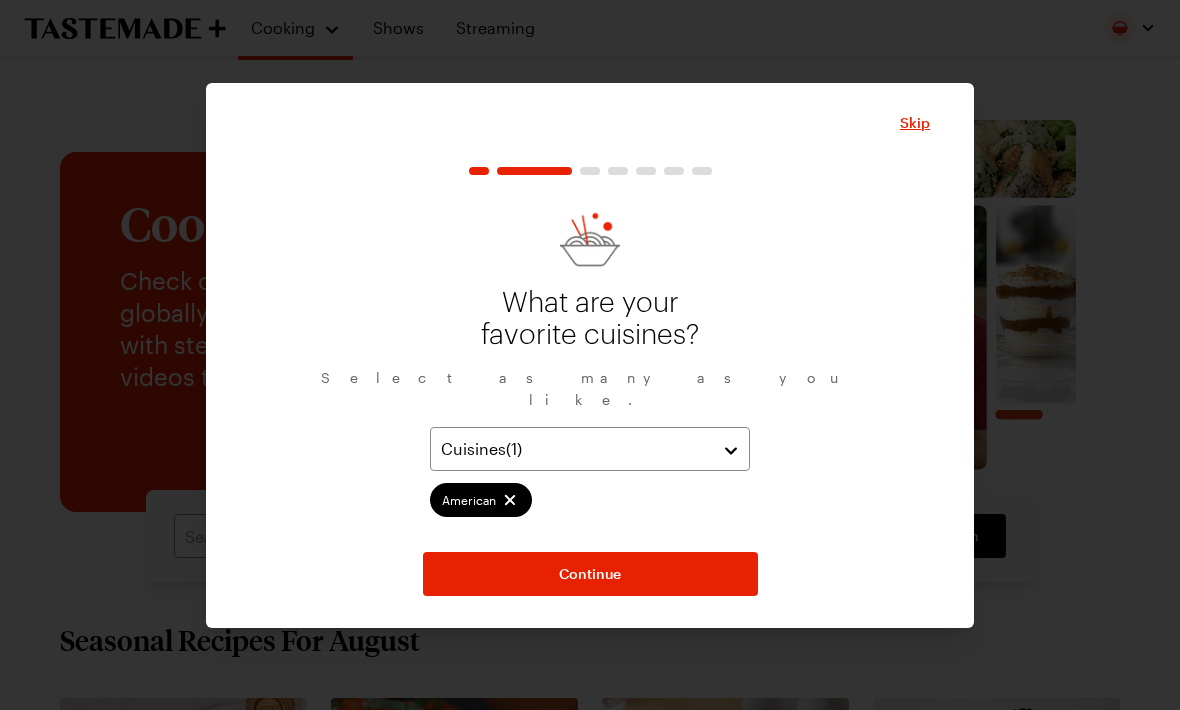 click on "Continue" at bounding box center [590, 574] 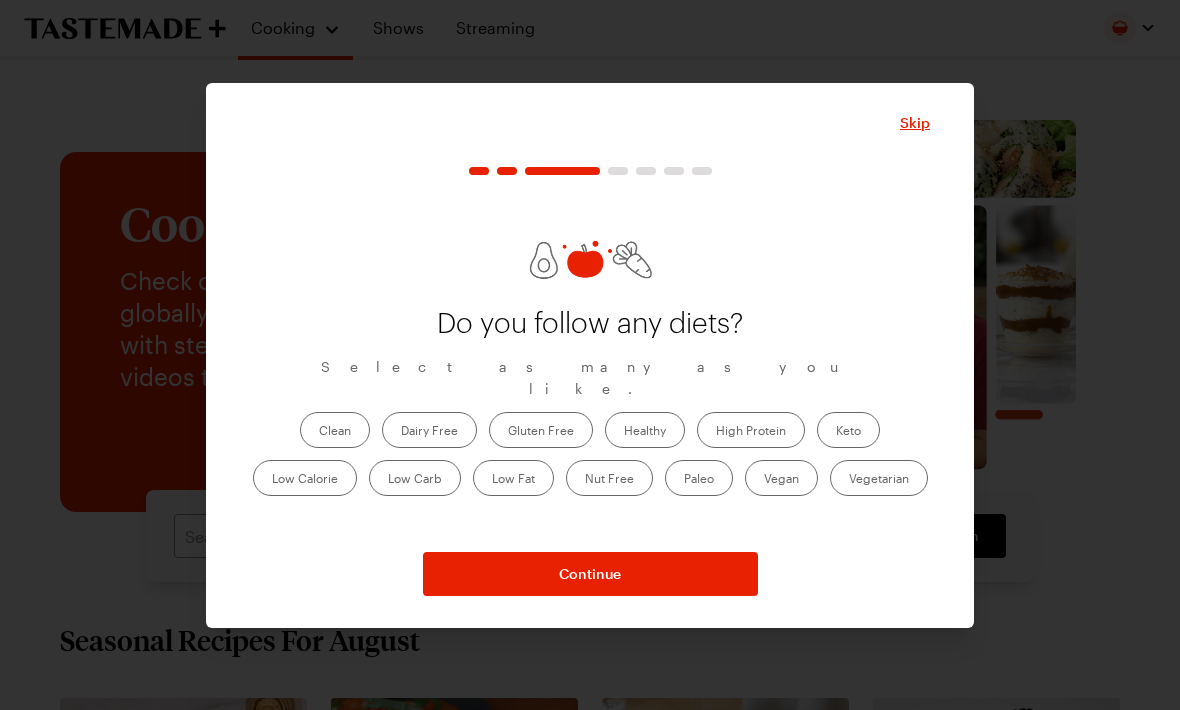 click on "Continue" at bounding box center (590, 574) 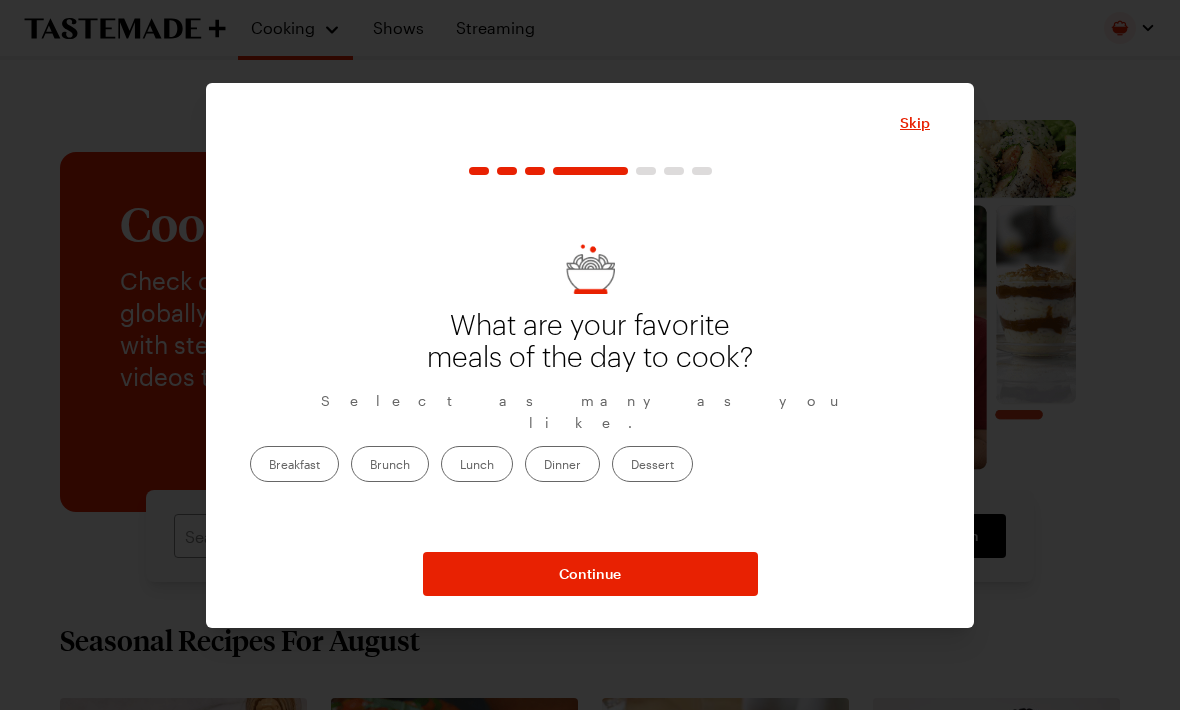 click on "Dinner" at bounding box center [562, 464] 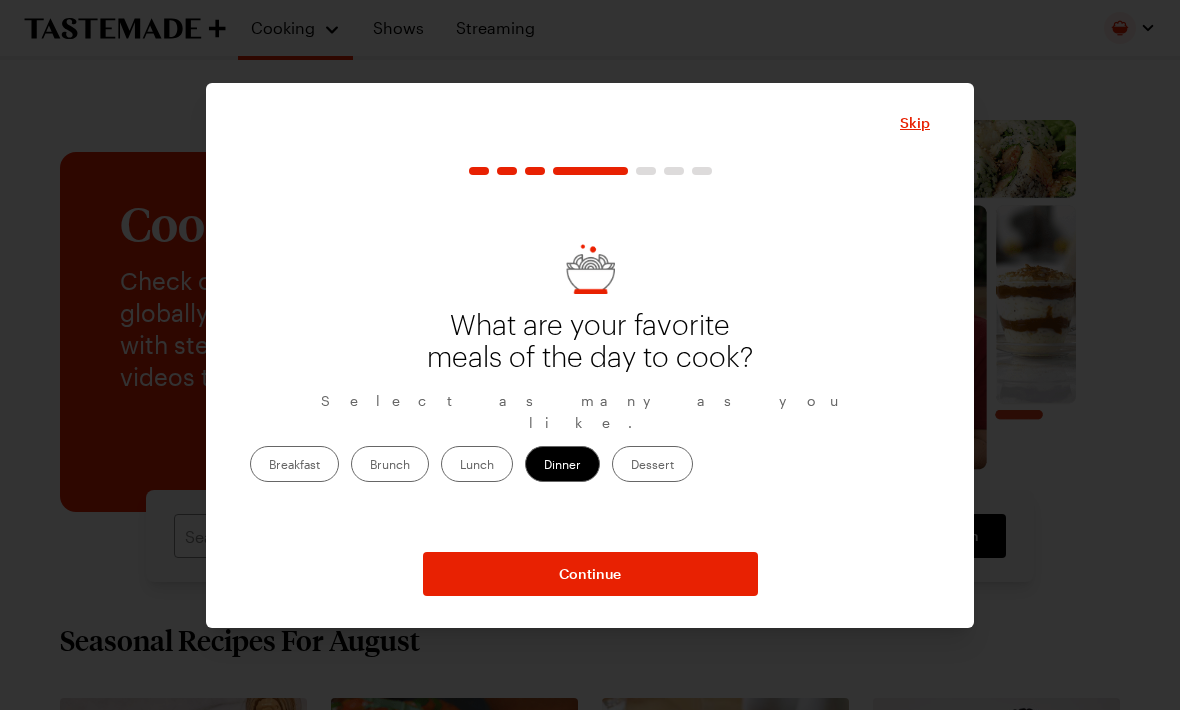 click on "Continue" at bounding box center [590, 574] 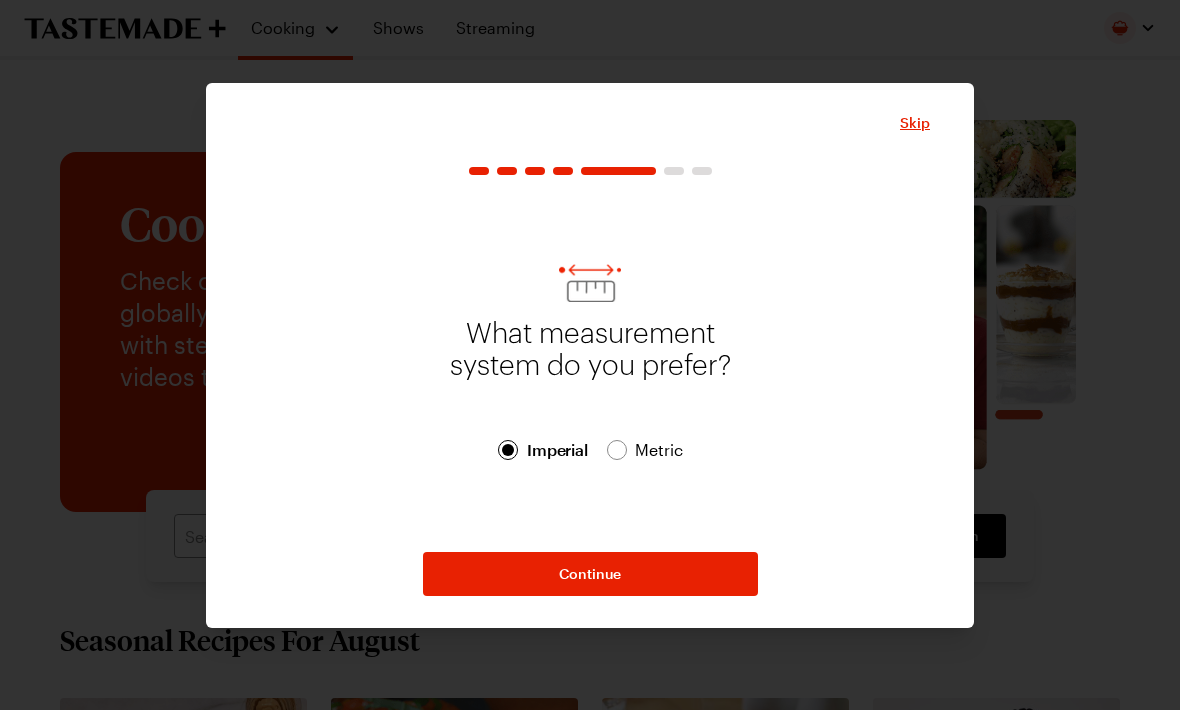 click on "Continue" at bounding box center [590, 574] 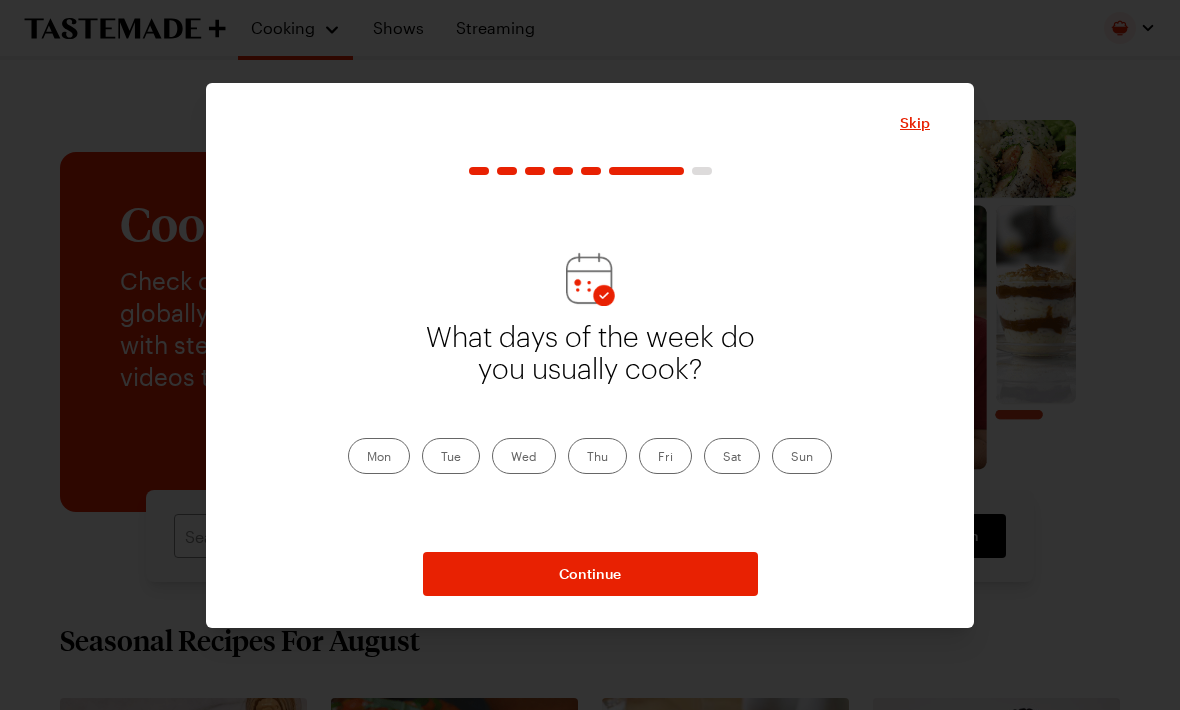 click on "Mon" at bounding box center [379, 456] 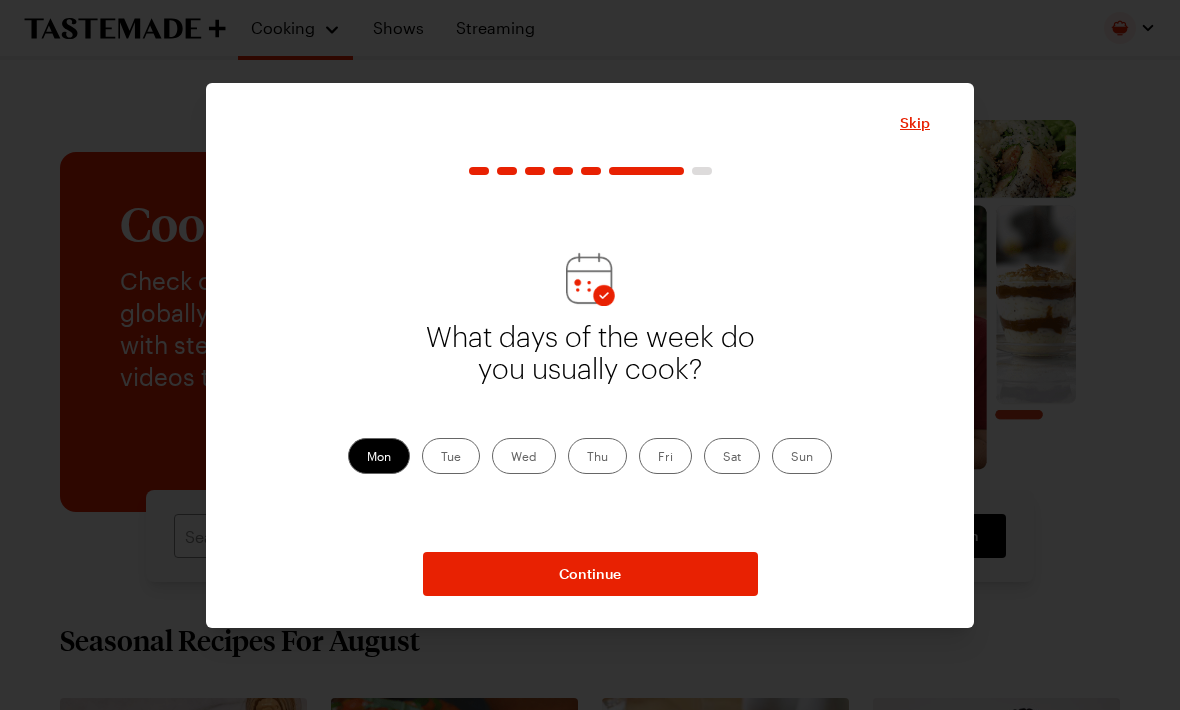 click on "Tue" at bounding box center (451, 456) 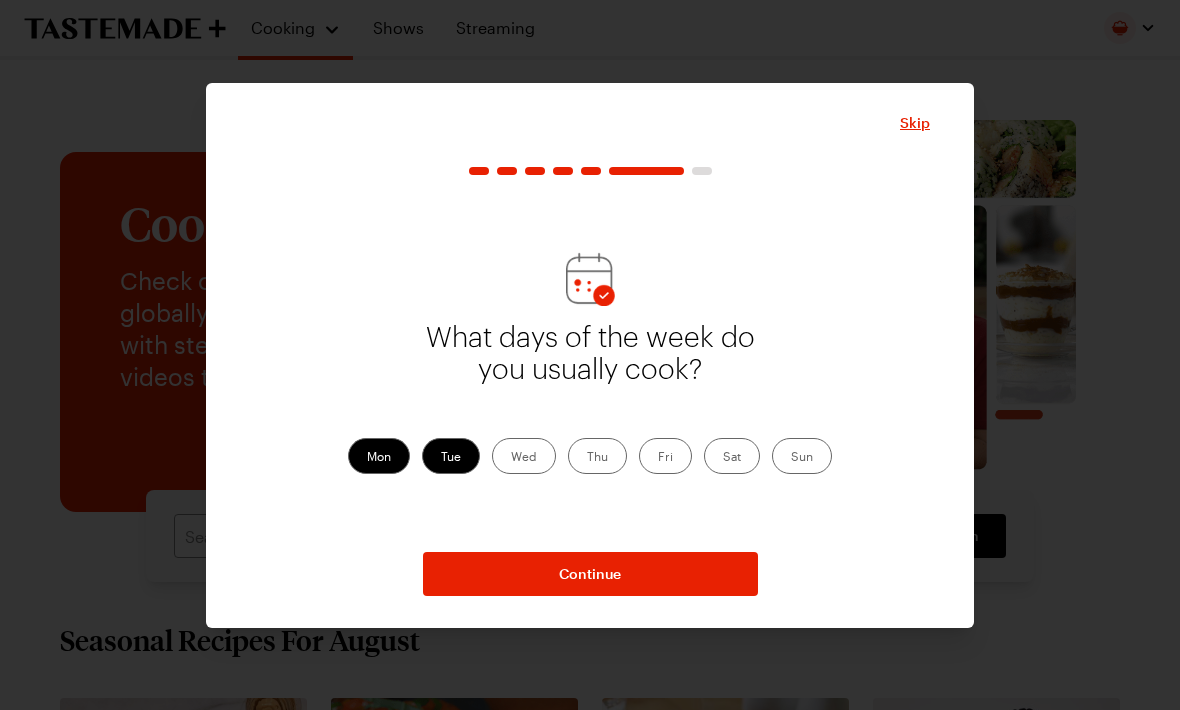 click on "Wed" at bounding box center [524, 456] 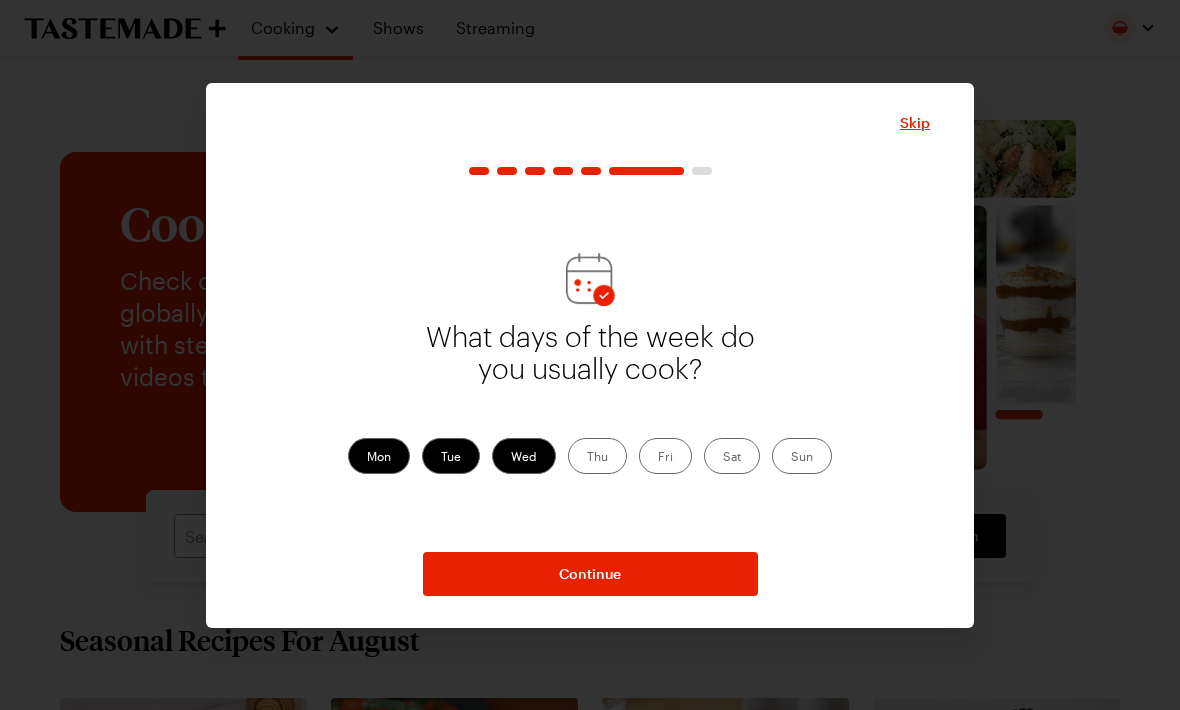 click on "Thu" at bounding box center [597, 456] 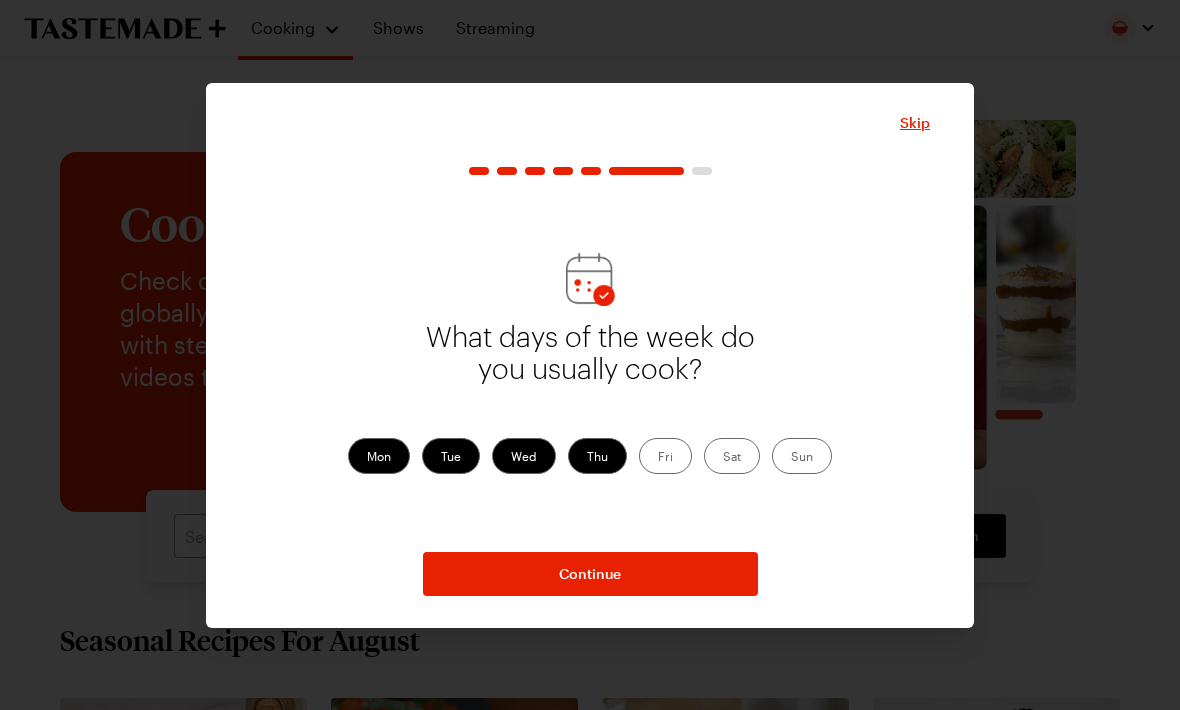 click on "Continue" at bounding box center (590, 574) 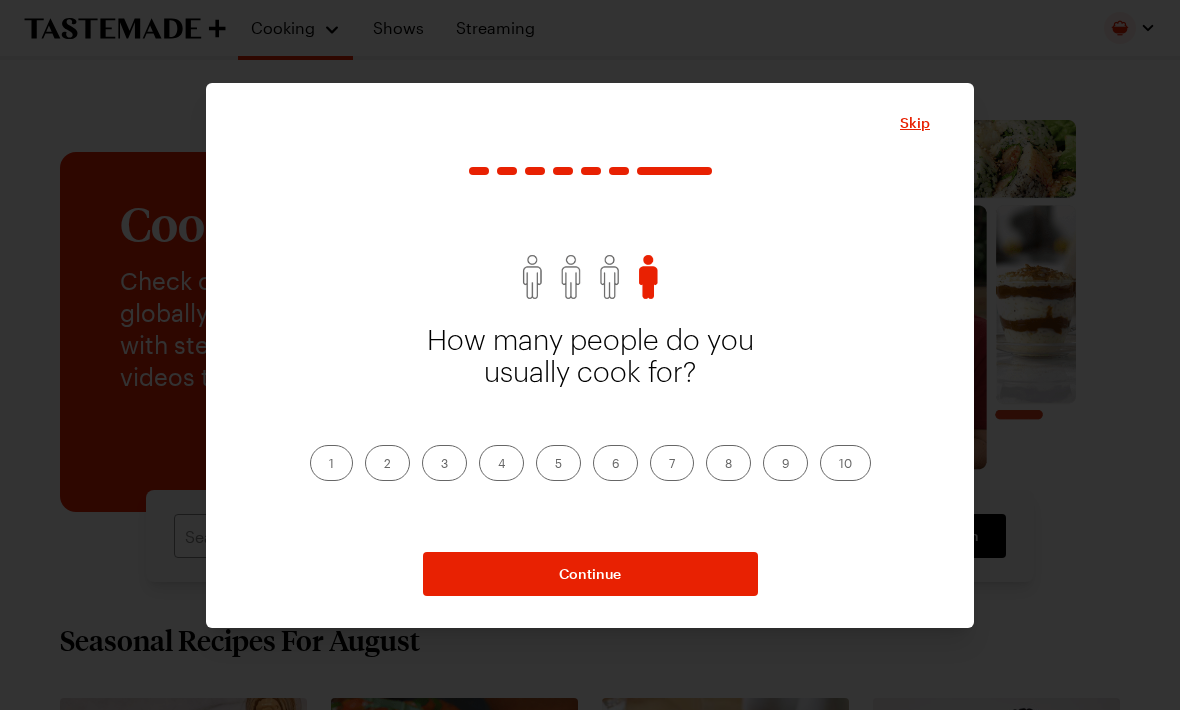 click on "2" at bounding box center [387, 463] 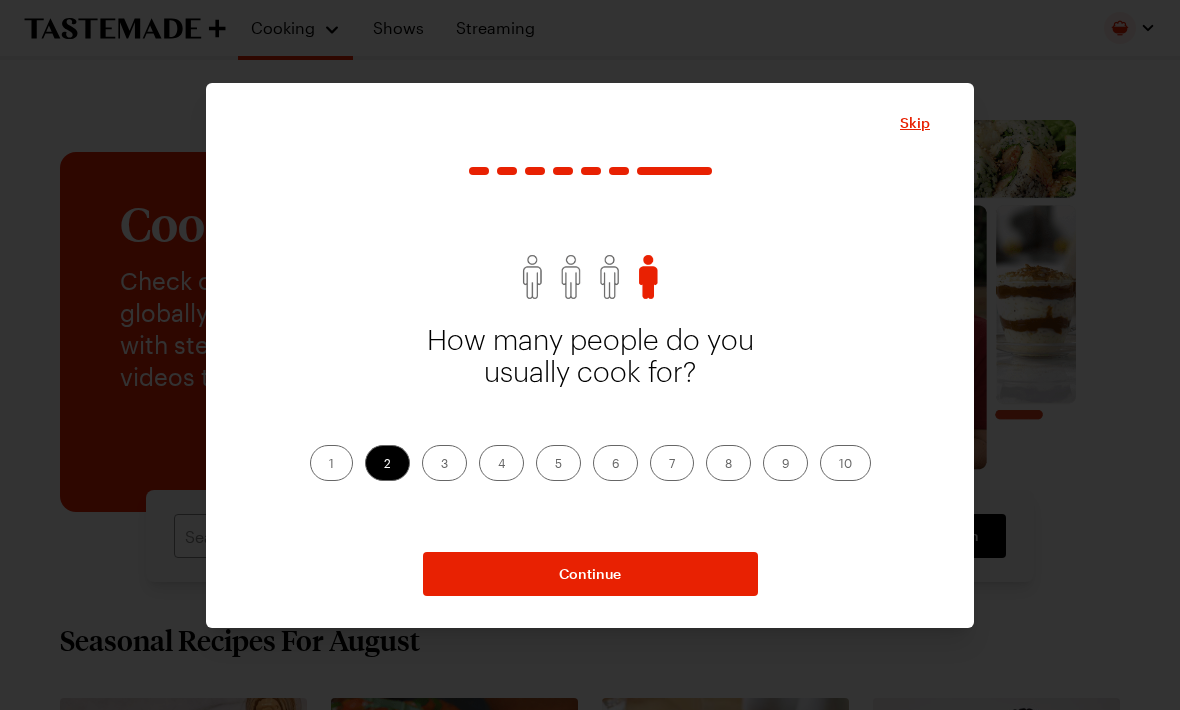 click on "Continue" at bounding box center [590, 574] 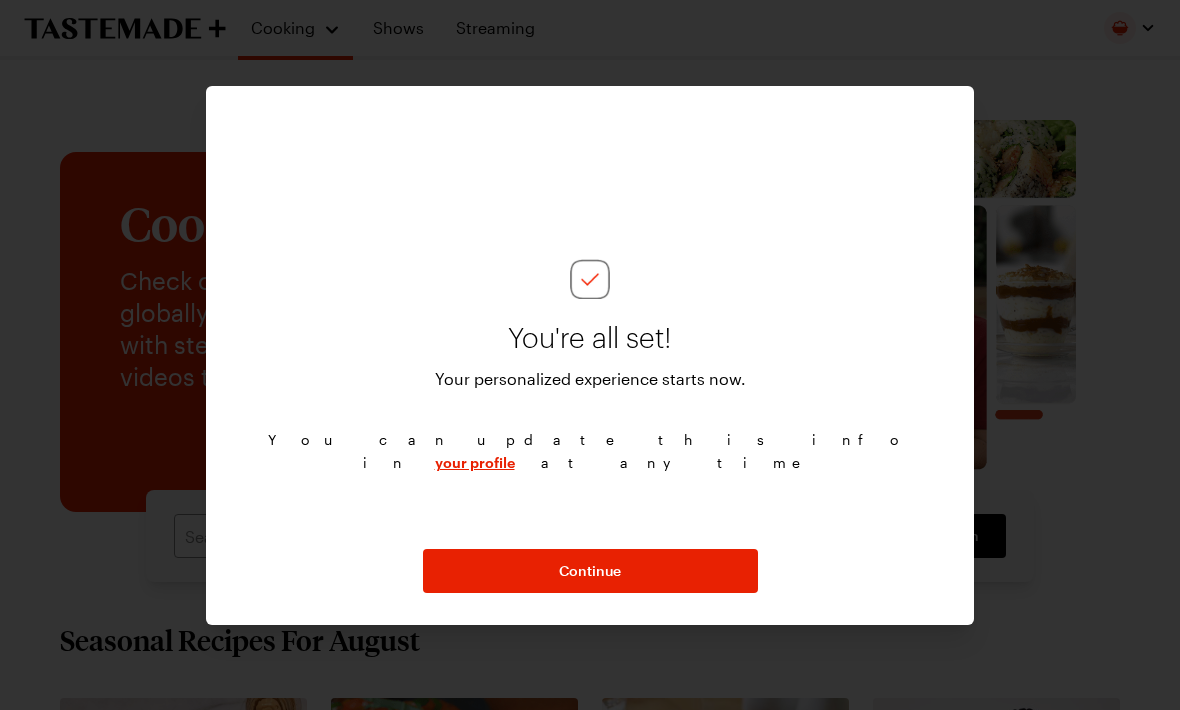 click on "Continue" at bounding box center (590, 571) 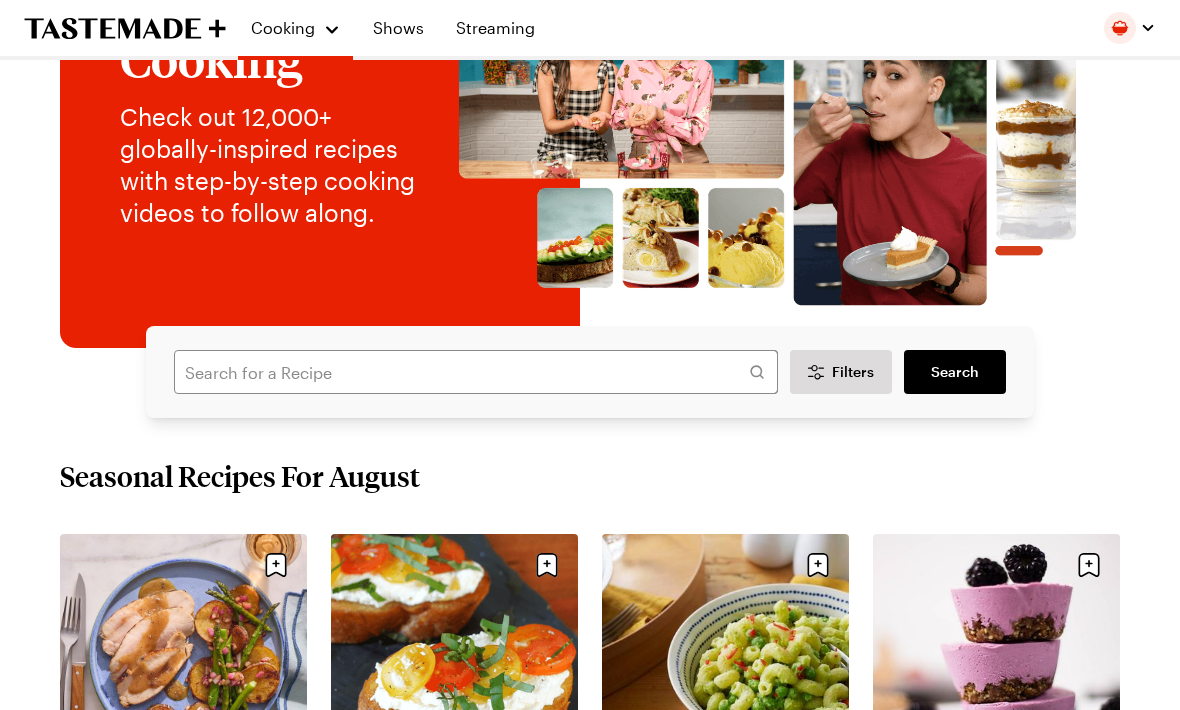scroll, scrollTop: 0, scrollLeft: 0, axis: both 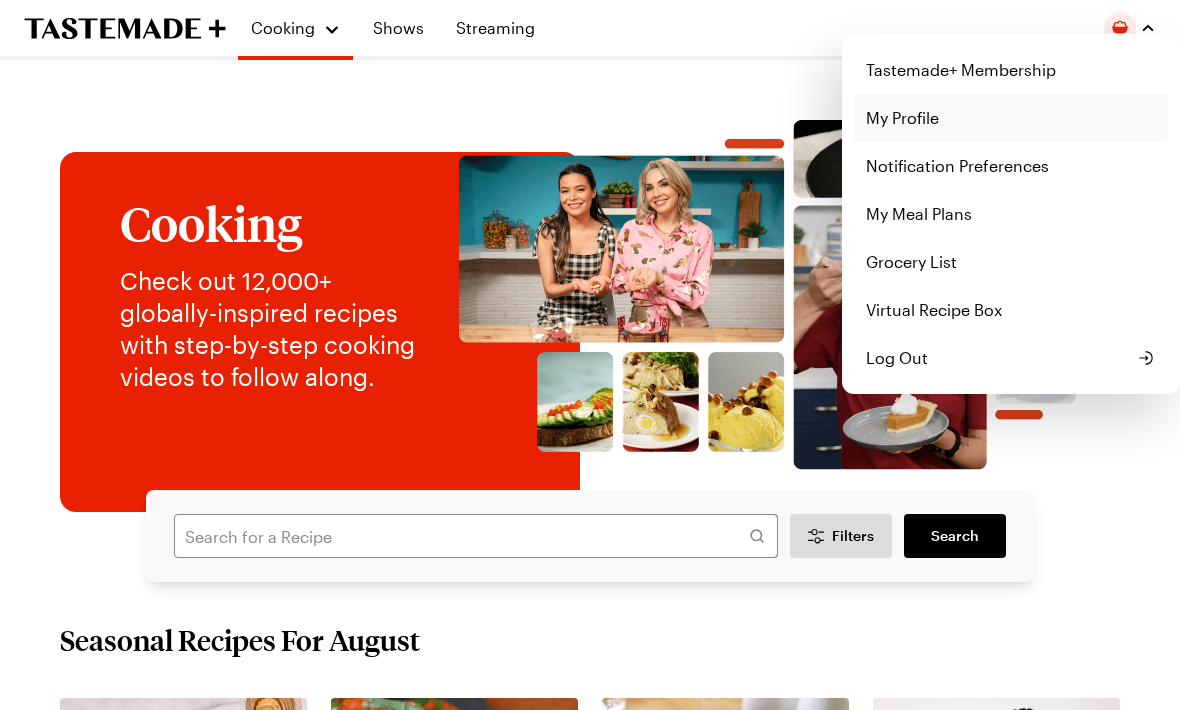 click on "My Profile" at bounding box center [1011, 118] 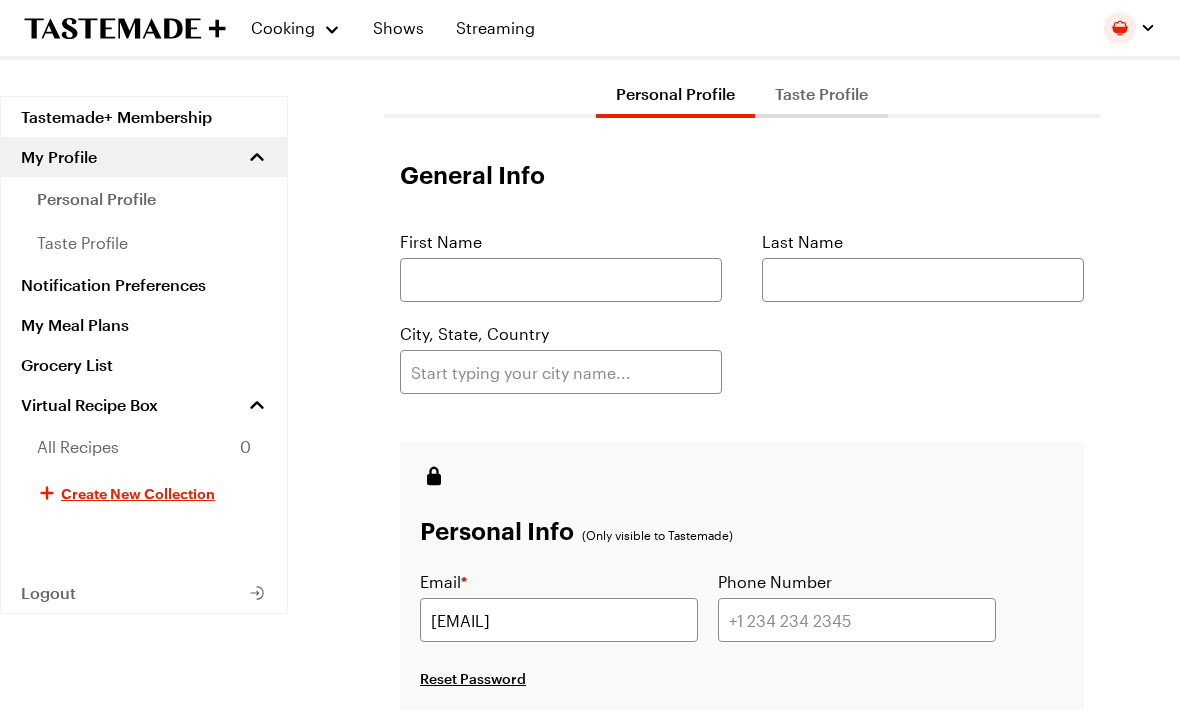 scroll, scrollTop: 0, scrollLeft: 0, axis: both 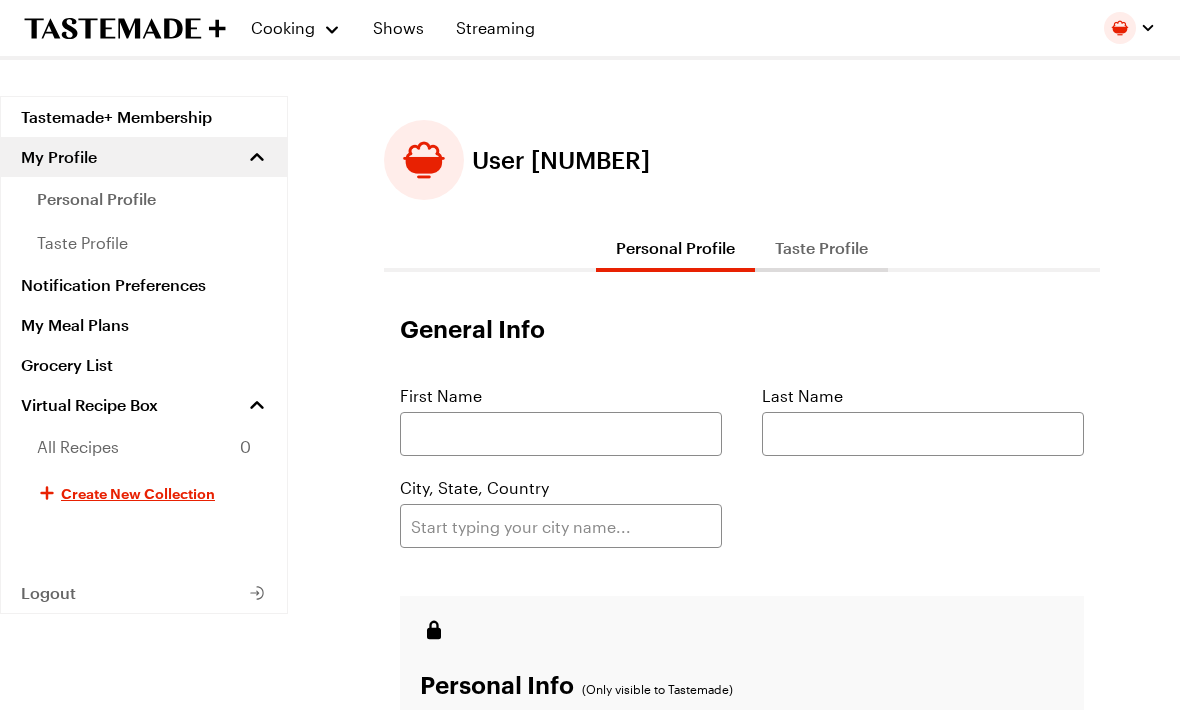 click on "taste profile" at bounding box center (82, 243) 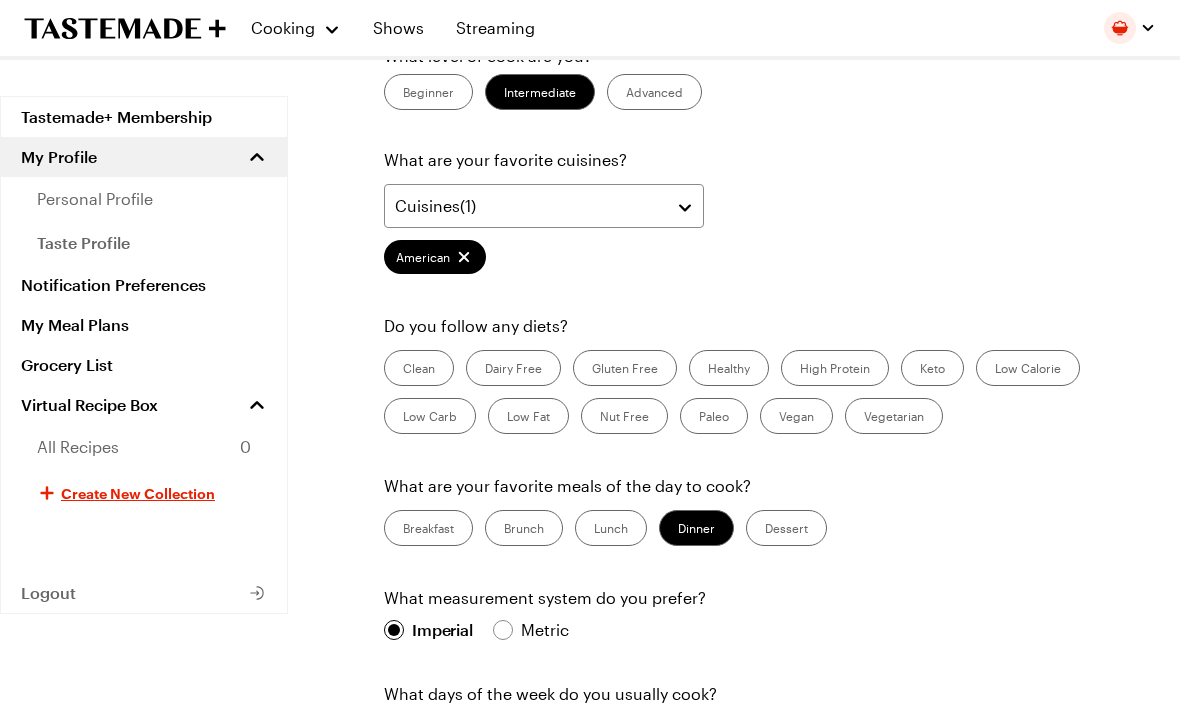 scroll, scrollTop: 269, scrollLeft: 0, axis: vertical 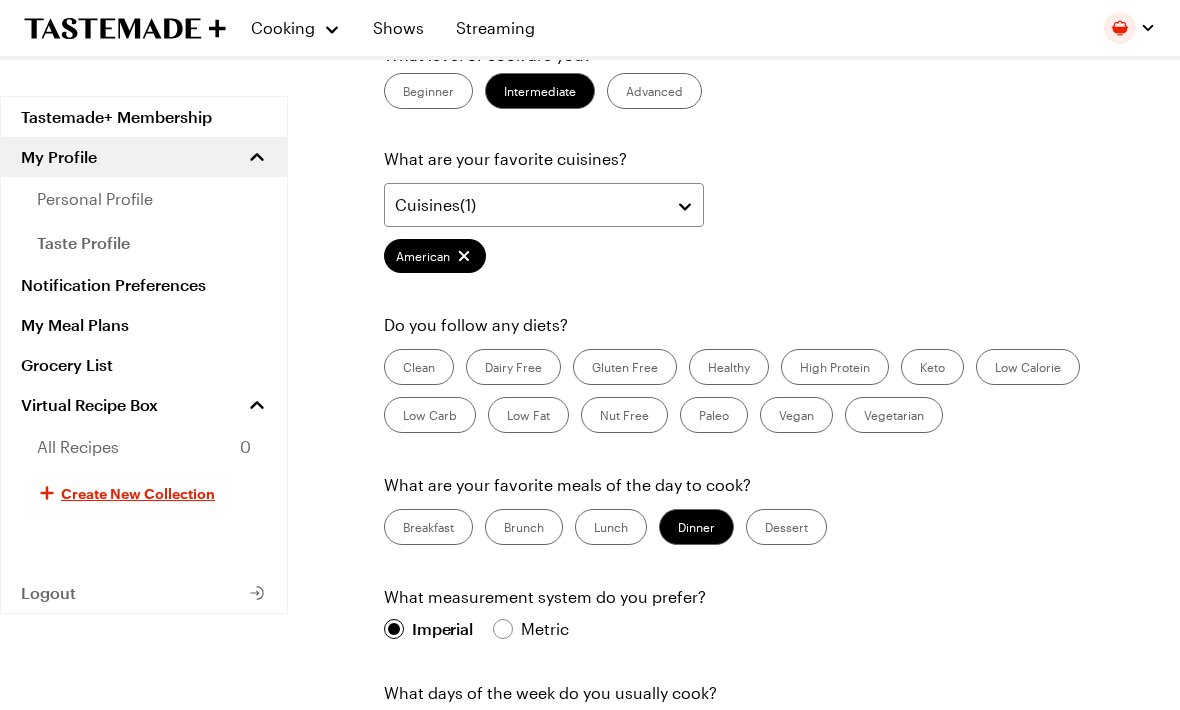 click on "Breakfast" at bounding box center (428, 527) 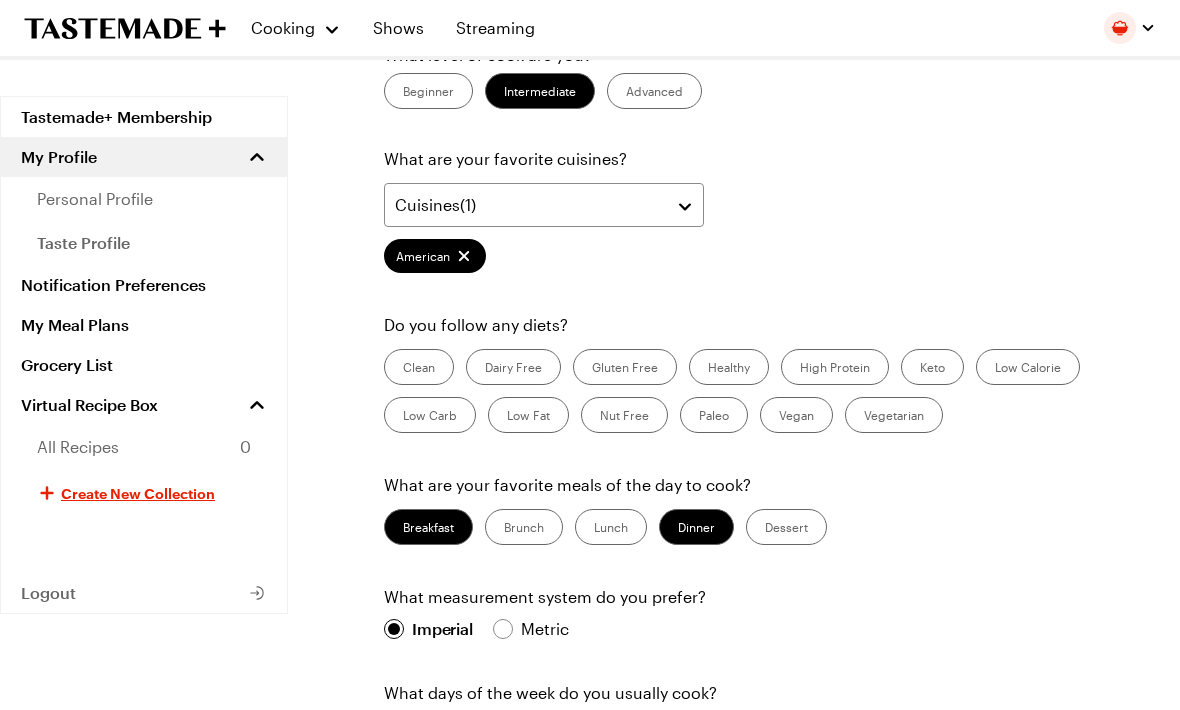 click on "What are your favorite meals of the day to cook? Breakfast Brunch Lunch Dinner Dessert" at bounding box center (742, 509) 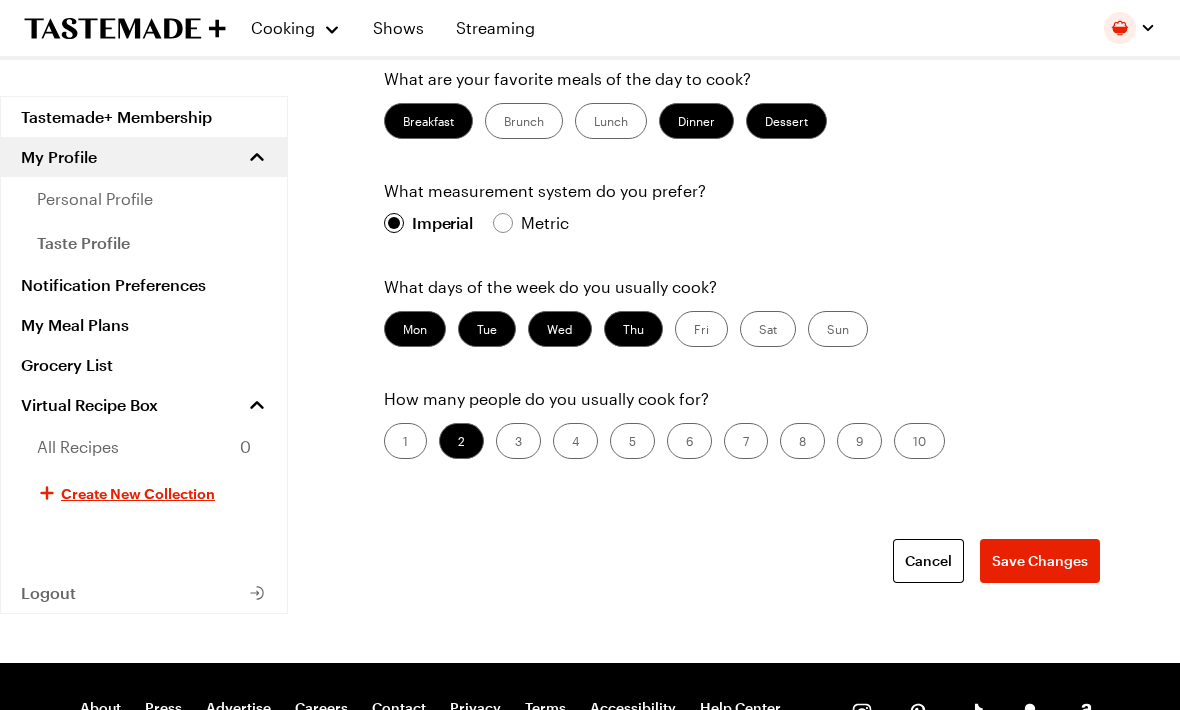 click on "Save Changes" at bounding box center (1040, 562) 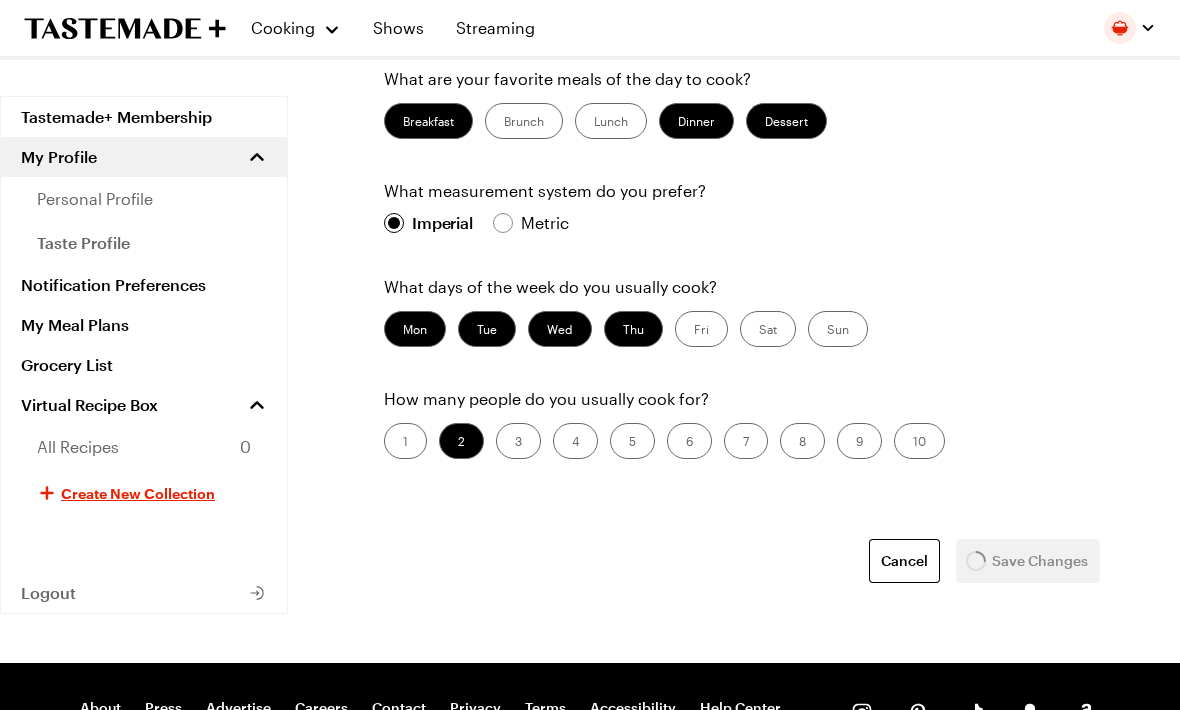 scroll, scrollTop: 675, scrollLeft: 0, axis: vertical 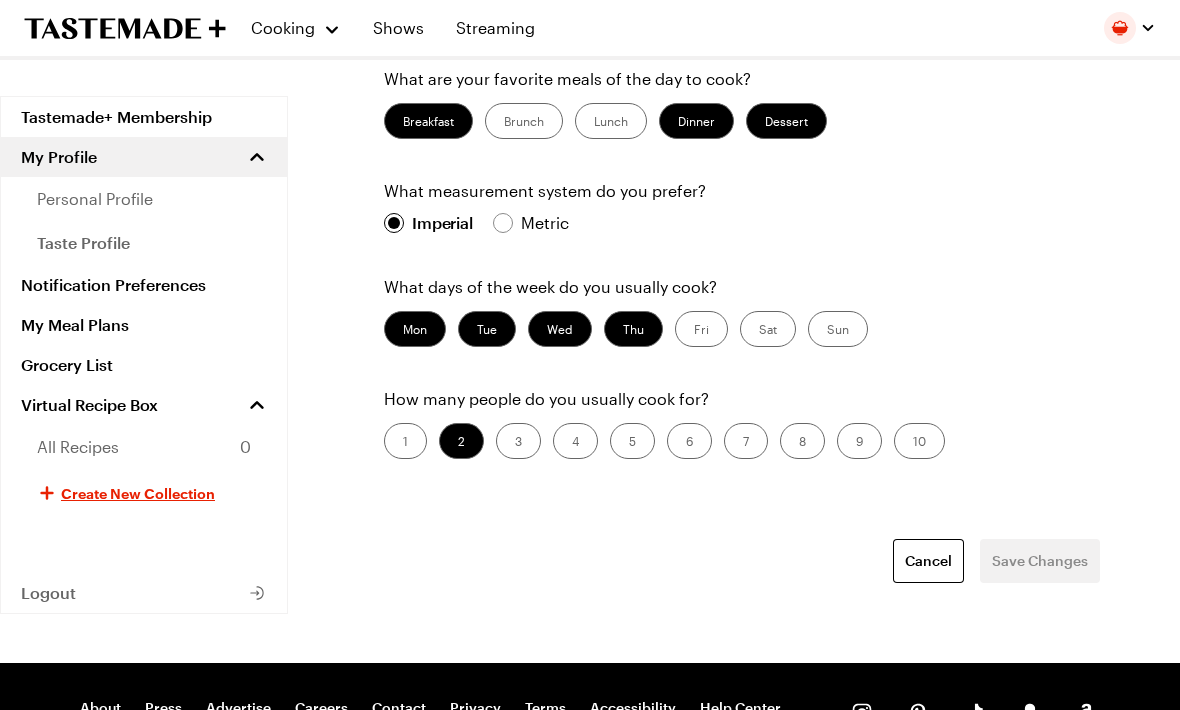 click on "My Meal Plans" at bounding box center [144, 325] 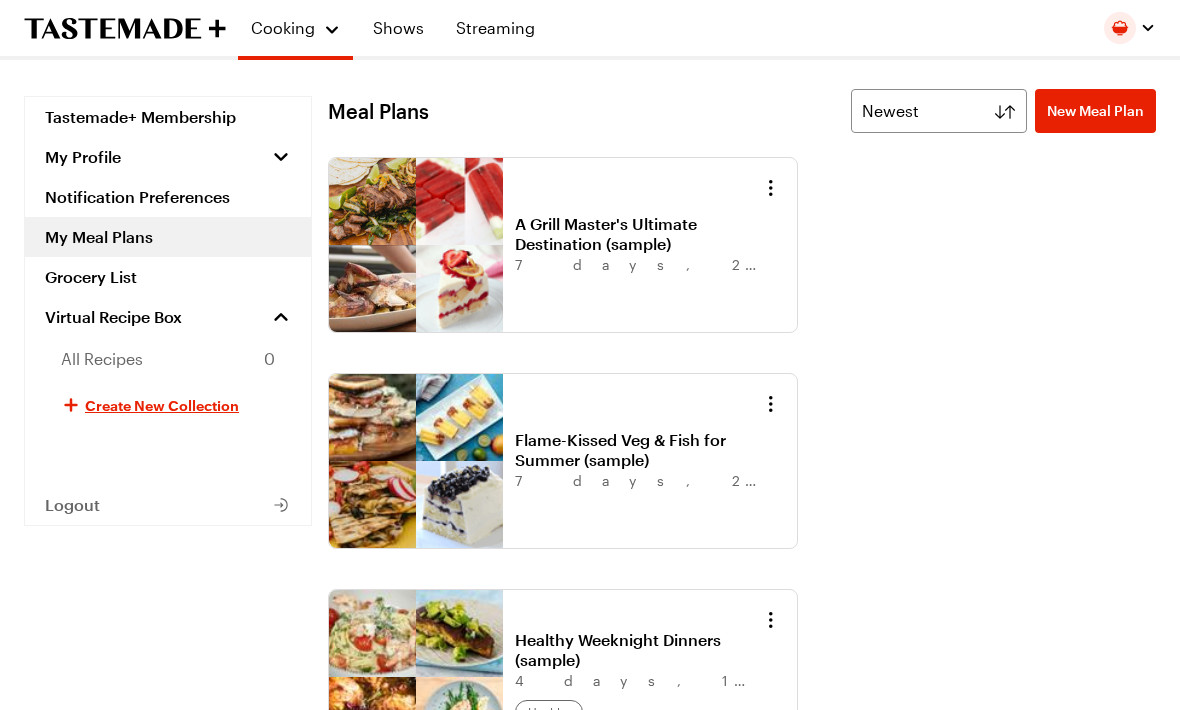 scroll, scrollTop: 0, scrollLeft: 0, axis: both 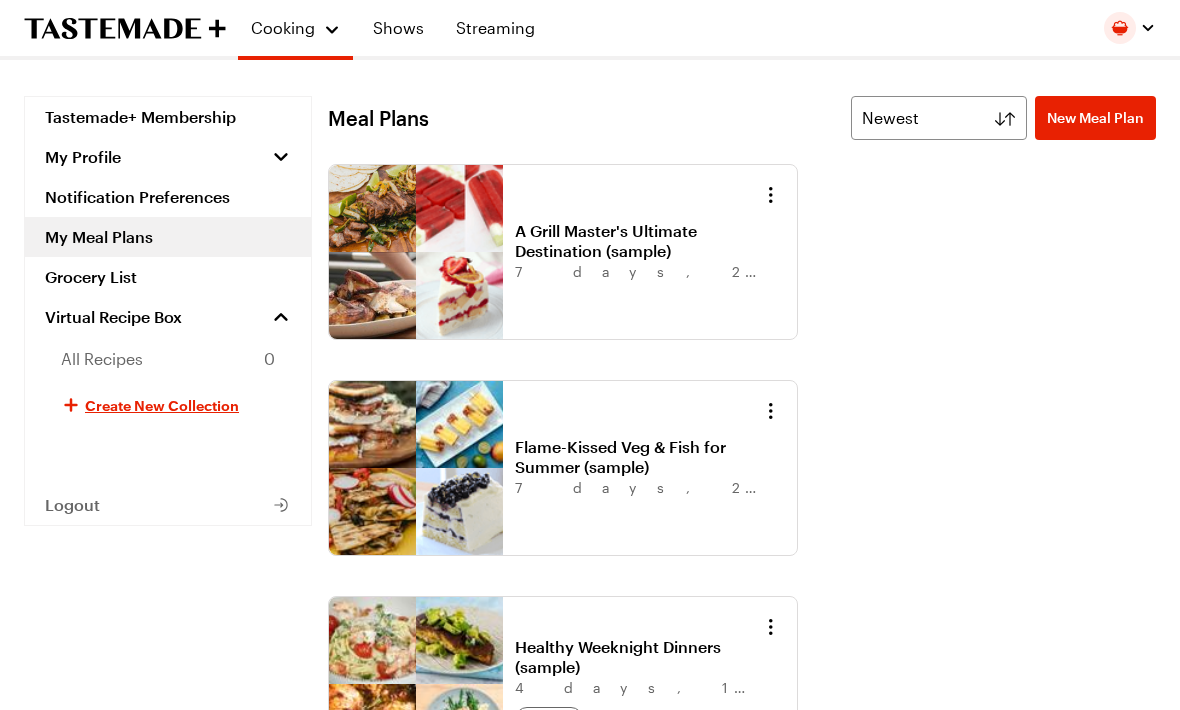 click on "A Grill Master's Ultimate Destination (sample)" at bounding box center (639, 241) 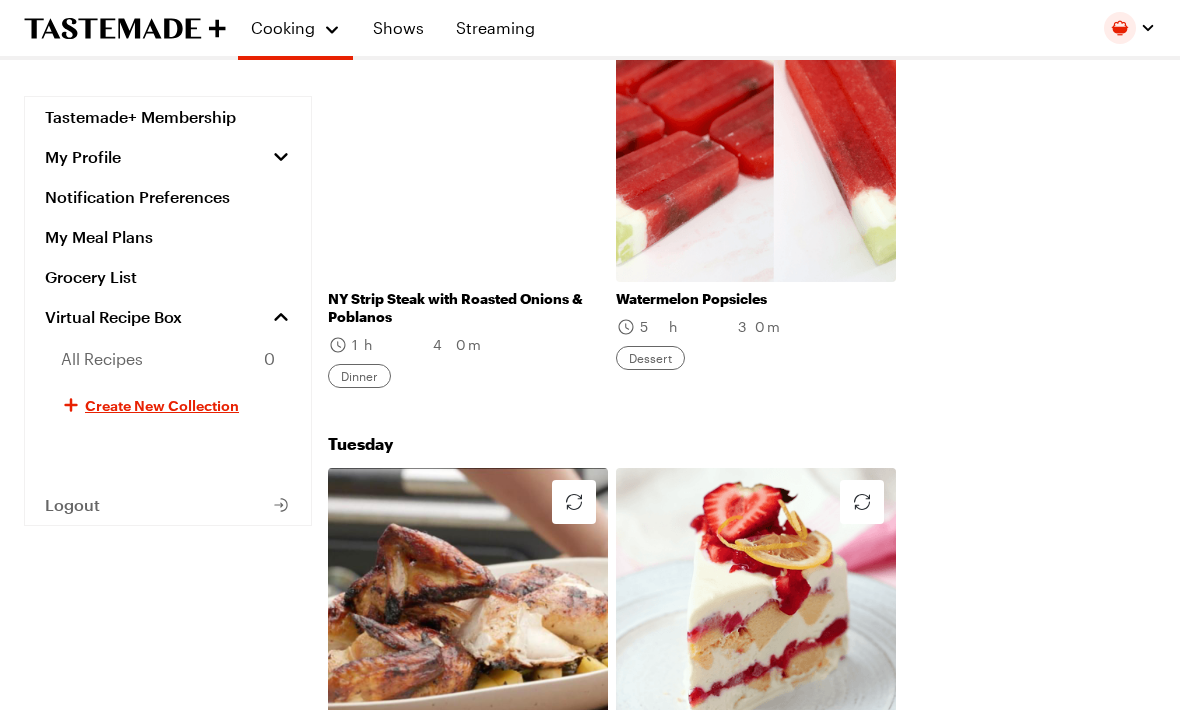 scroll, scrollTop: 0, scrollLeft: 0, axis: both 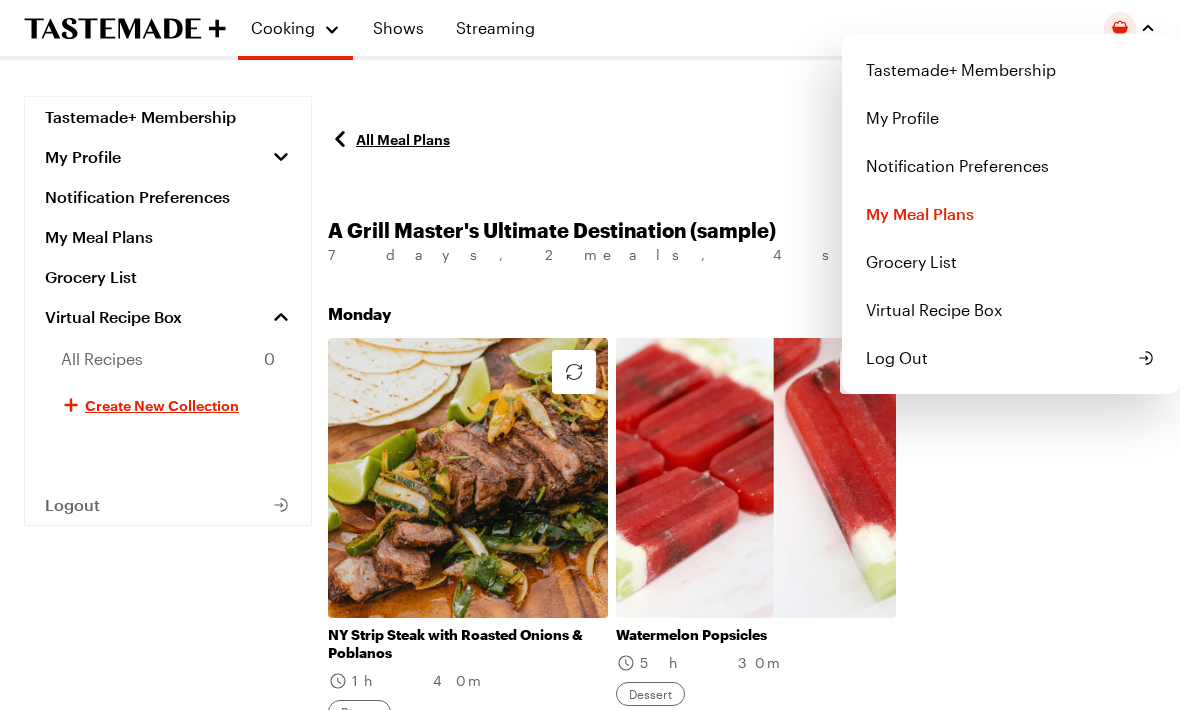 click on "Log Out" at bounding box center [897, 358] 